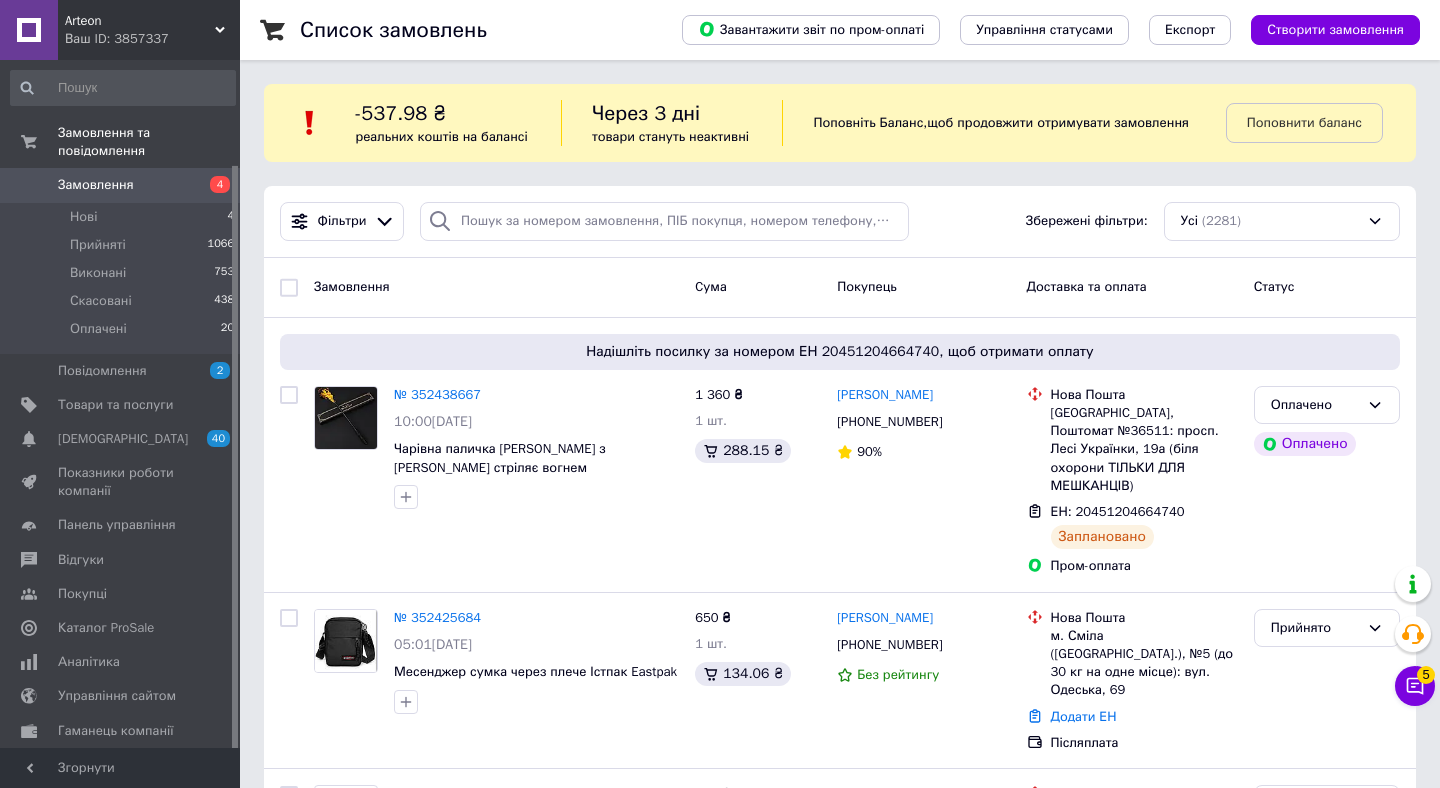 scroll, scrollTop: 0, scrollLeft: 0, axis: both 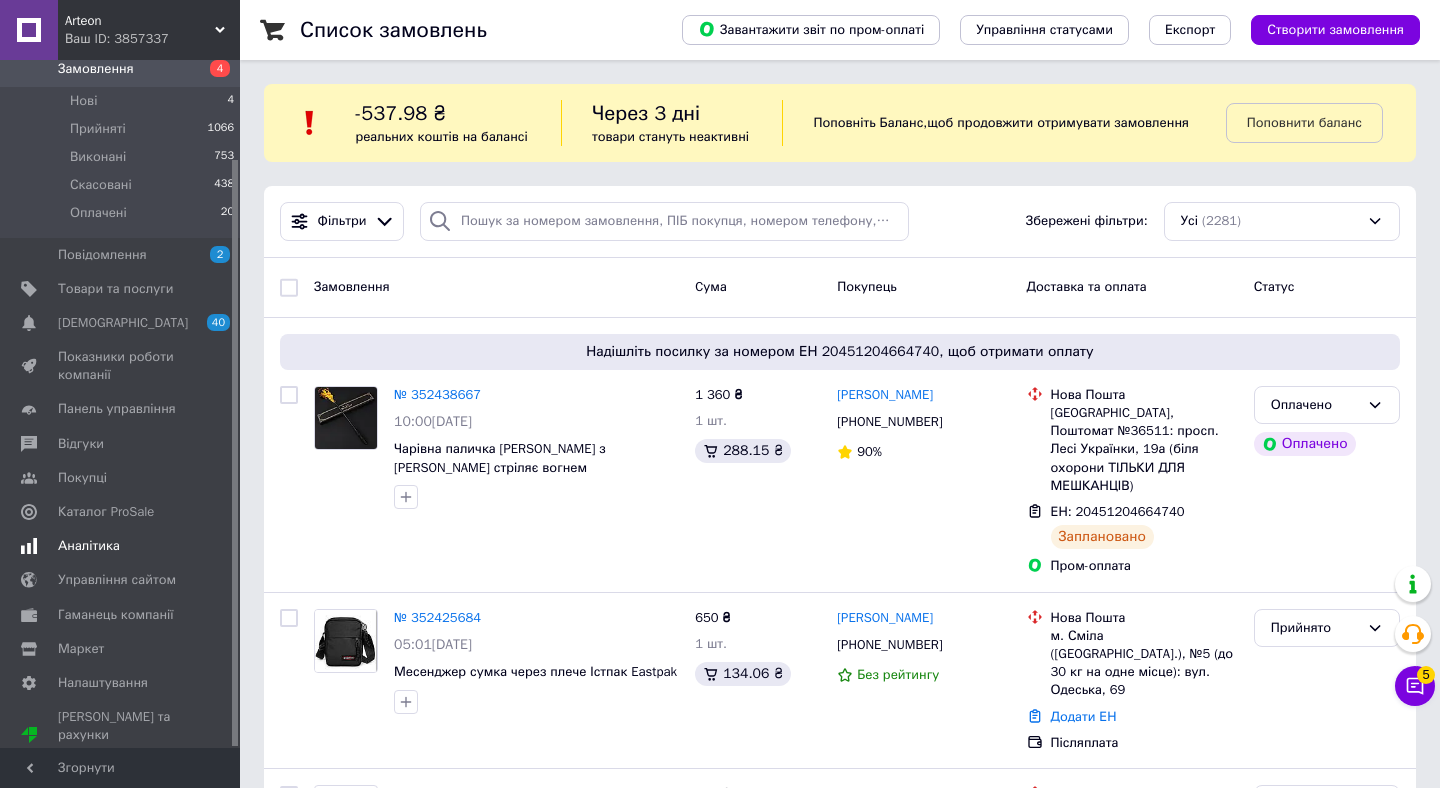 click on "Аналітика" at bounding box center [121, 546] 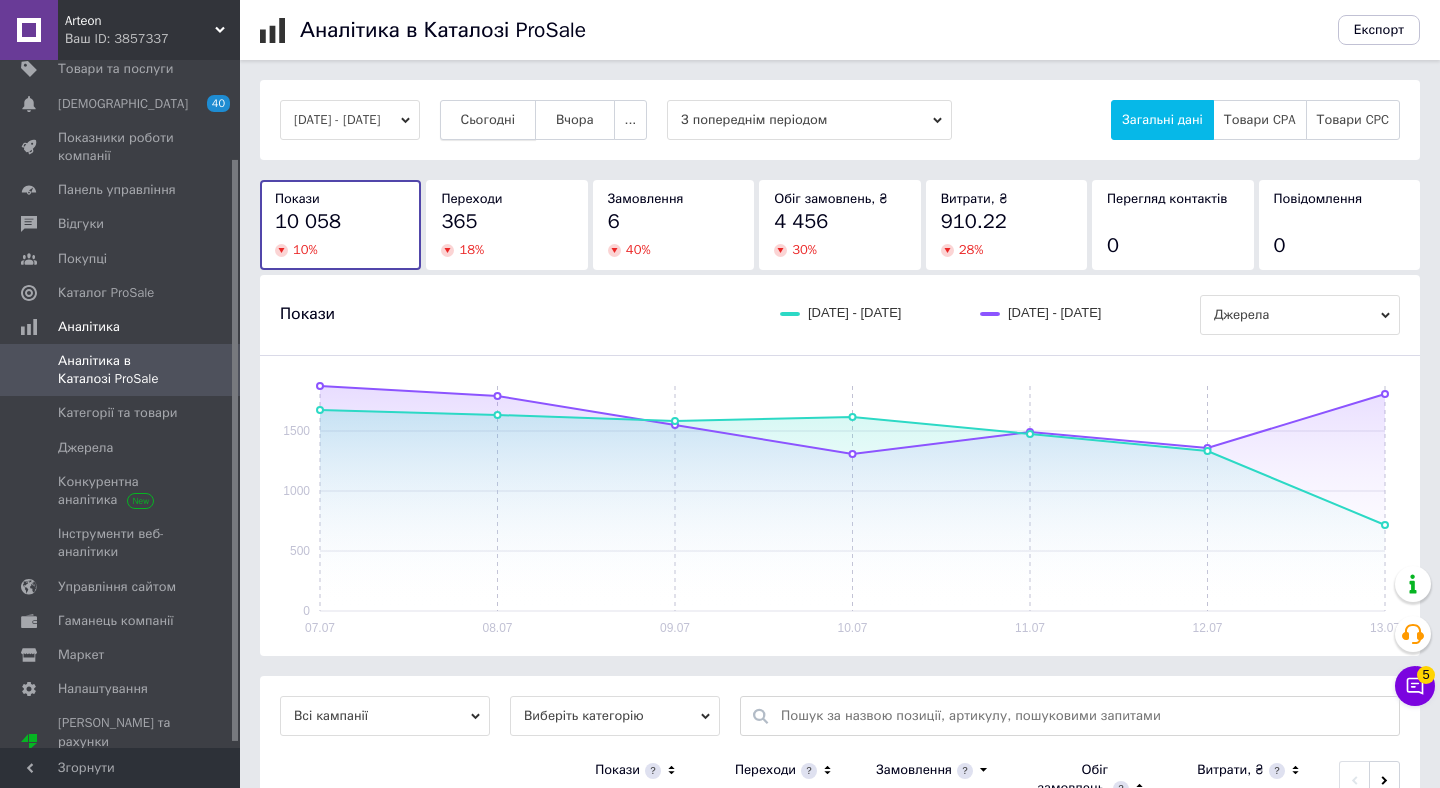 click on "Сьогодні" at bounding box center (488, 120) 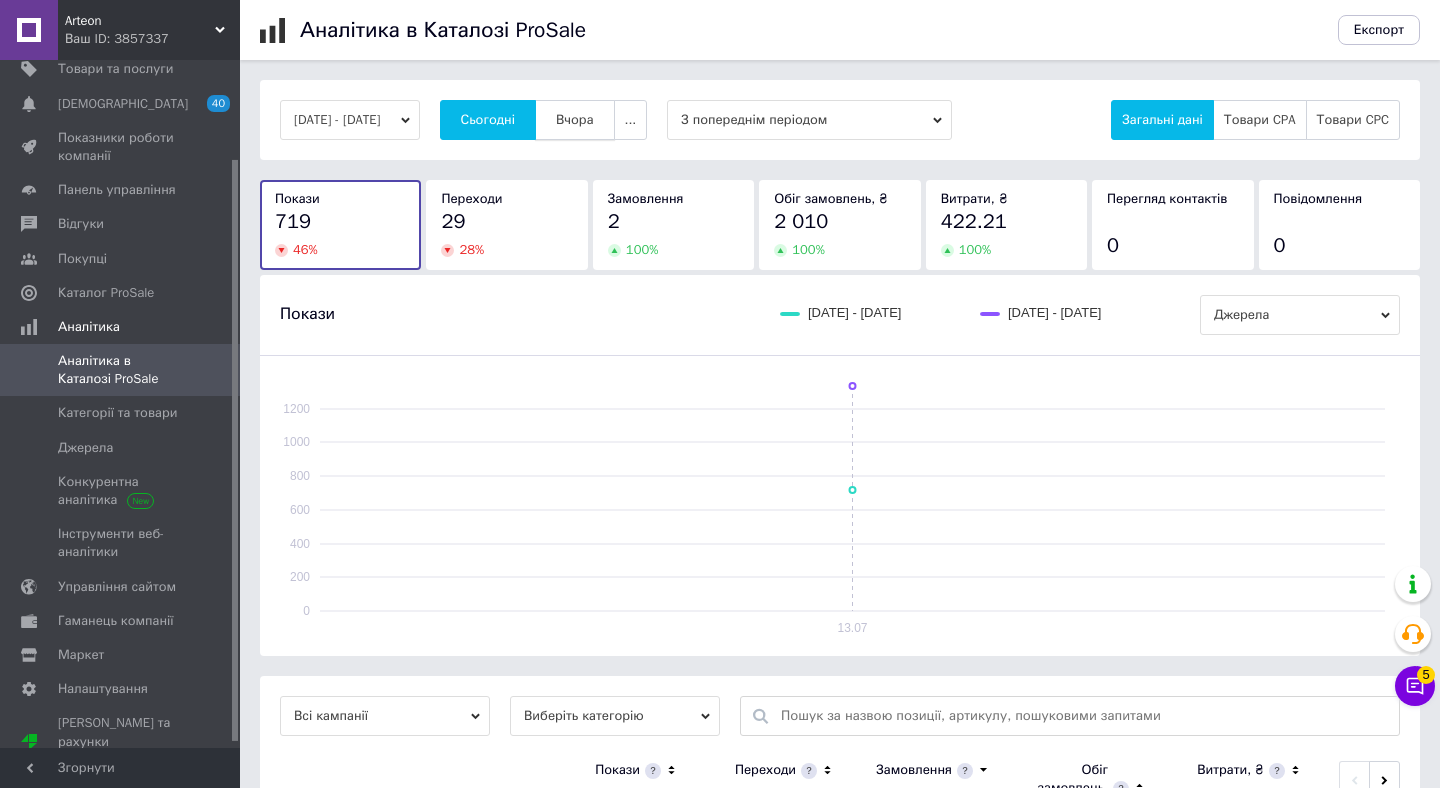 click on "Вчора" at bounding box center (575, 120) 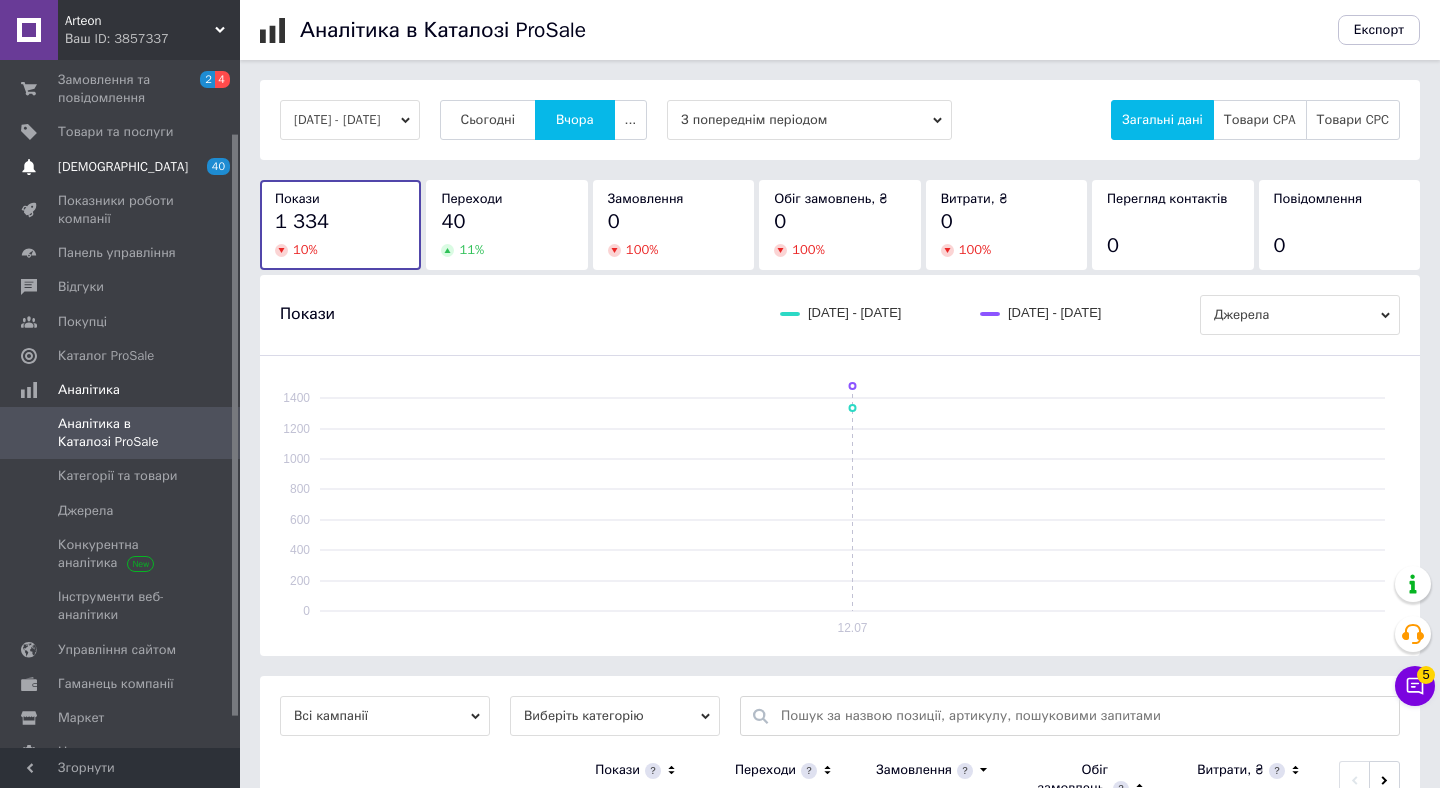 scroll, scrollTop: 30, scrollLeft: 0, axis: vertical 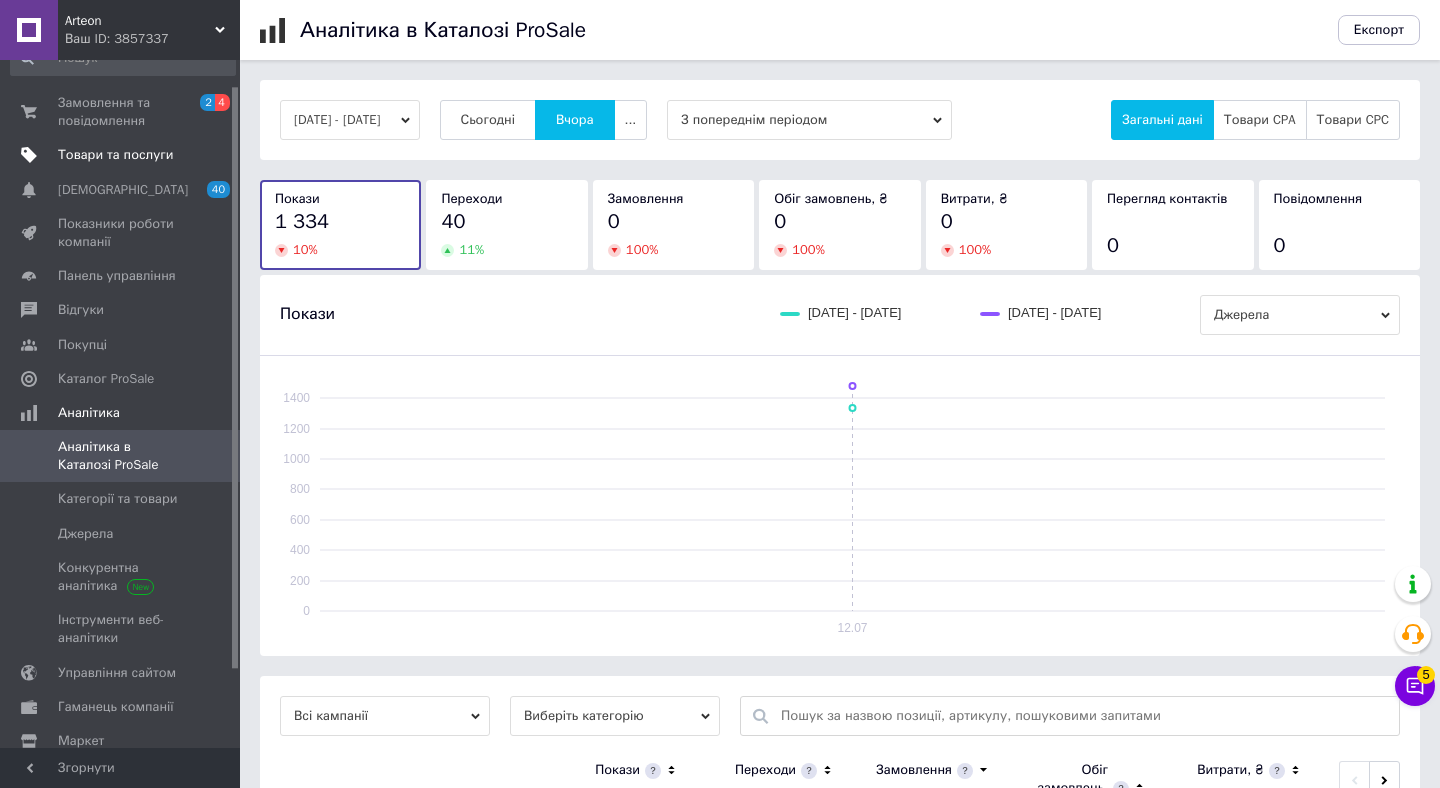 click on "Товари та послуги" at bounding box center (115, 155) 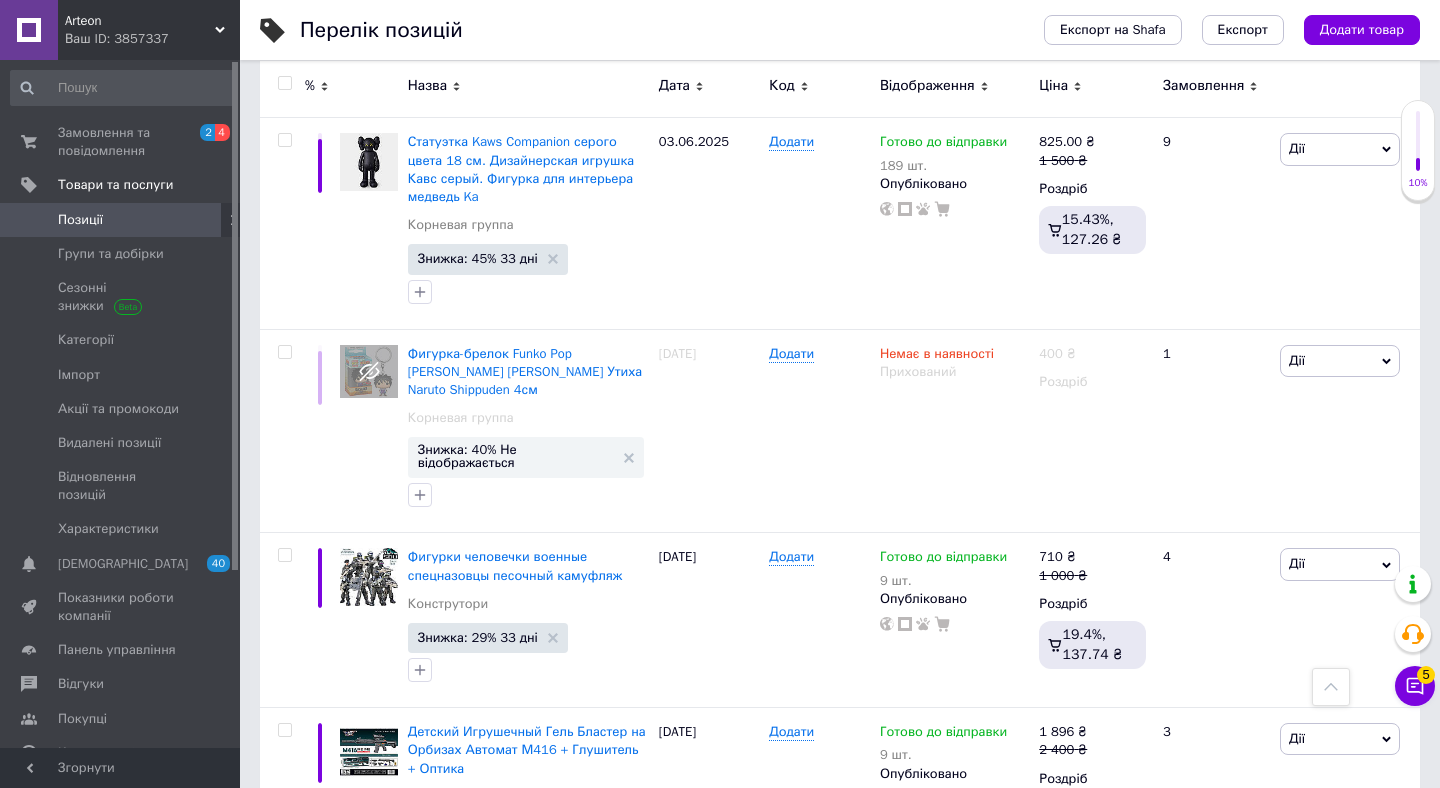 scroll, scrollTop: 18587, scrollLeft: 0, axis: vertical 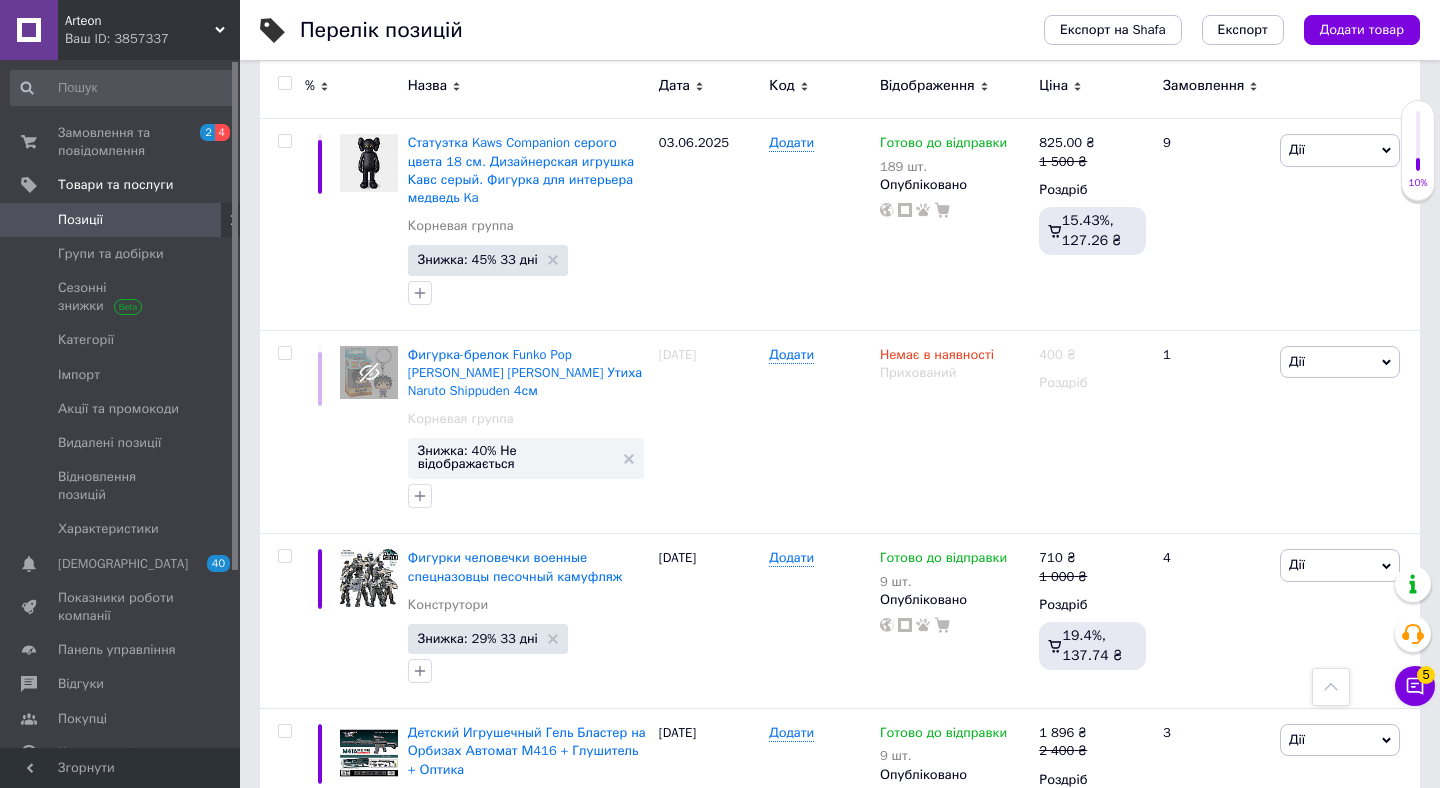 click on "2" at bounding box center [327, 942] 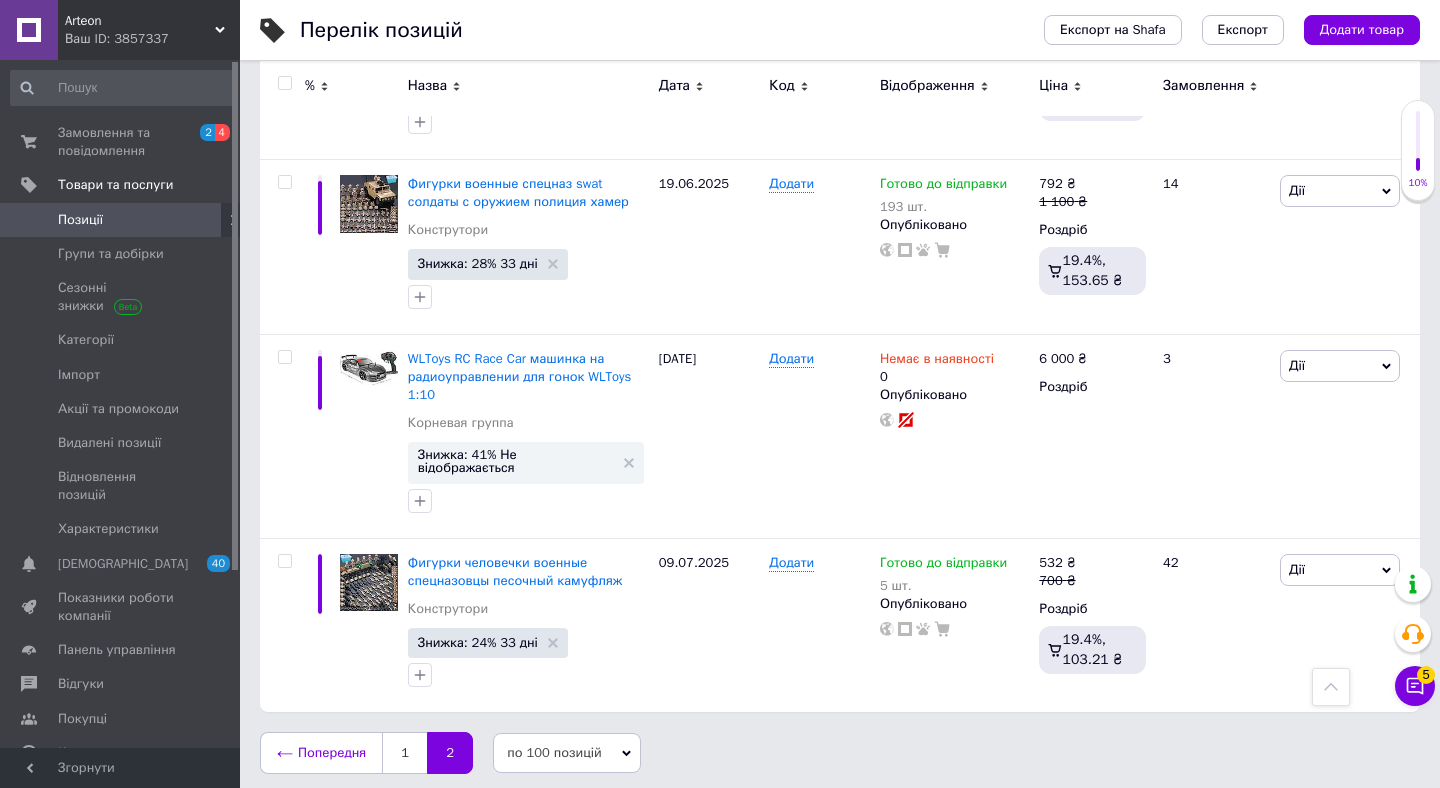 scroll, scrollTop: 1116, scrollLeft: 0, axis: vertical 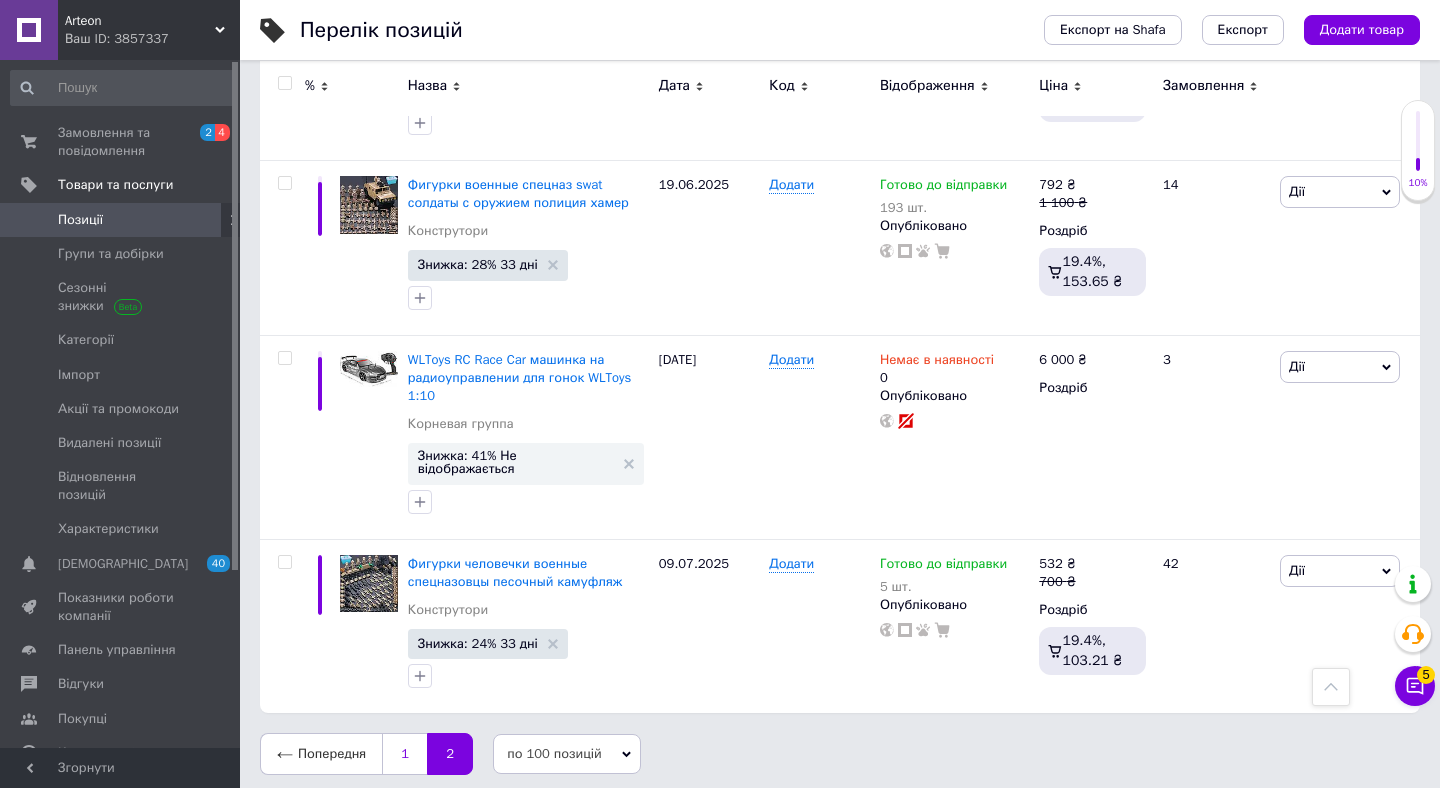 click on "1" at bounding box center (404, 754) 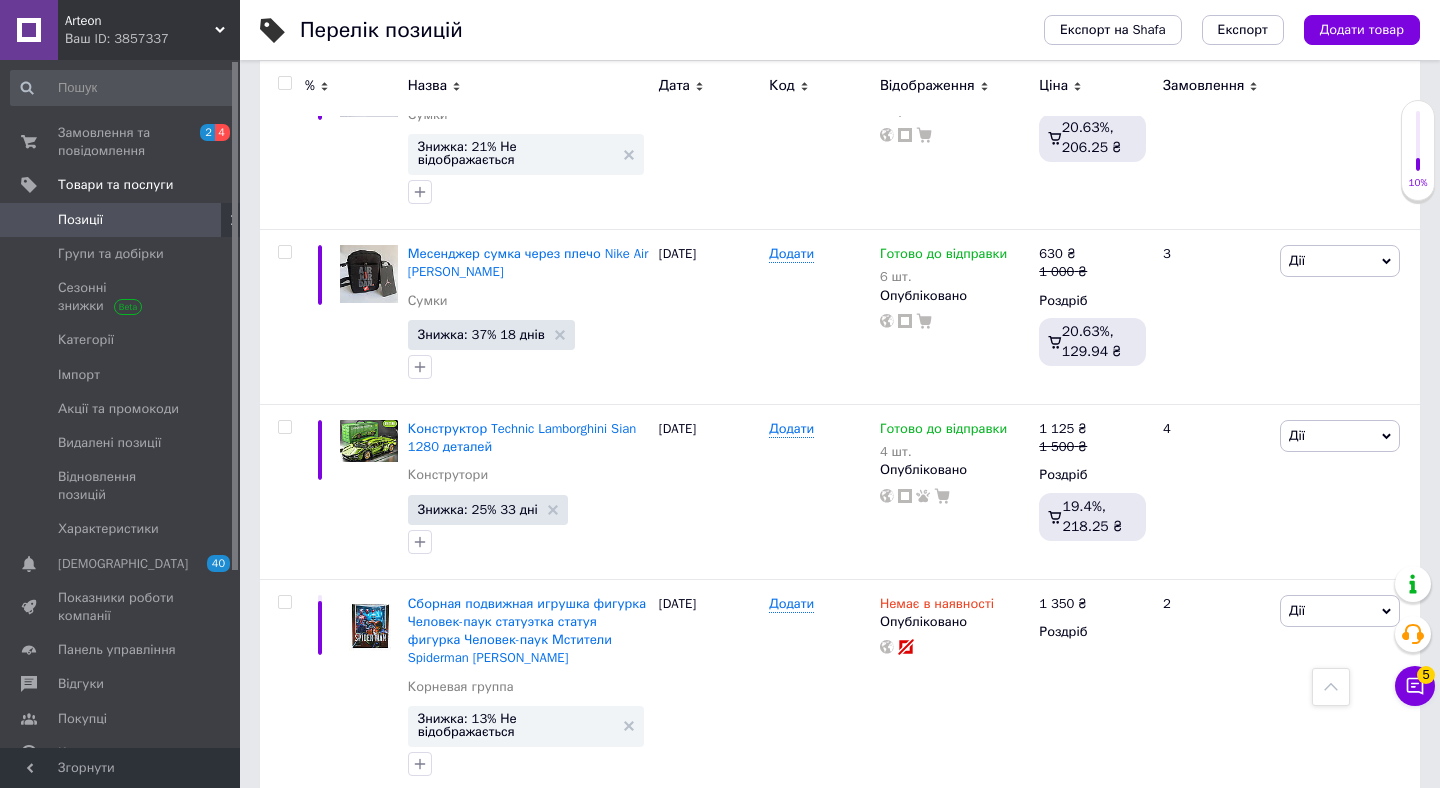 scroll, scrollTop: 4791, scrollLeft: 0, axis: vertical 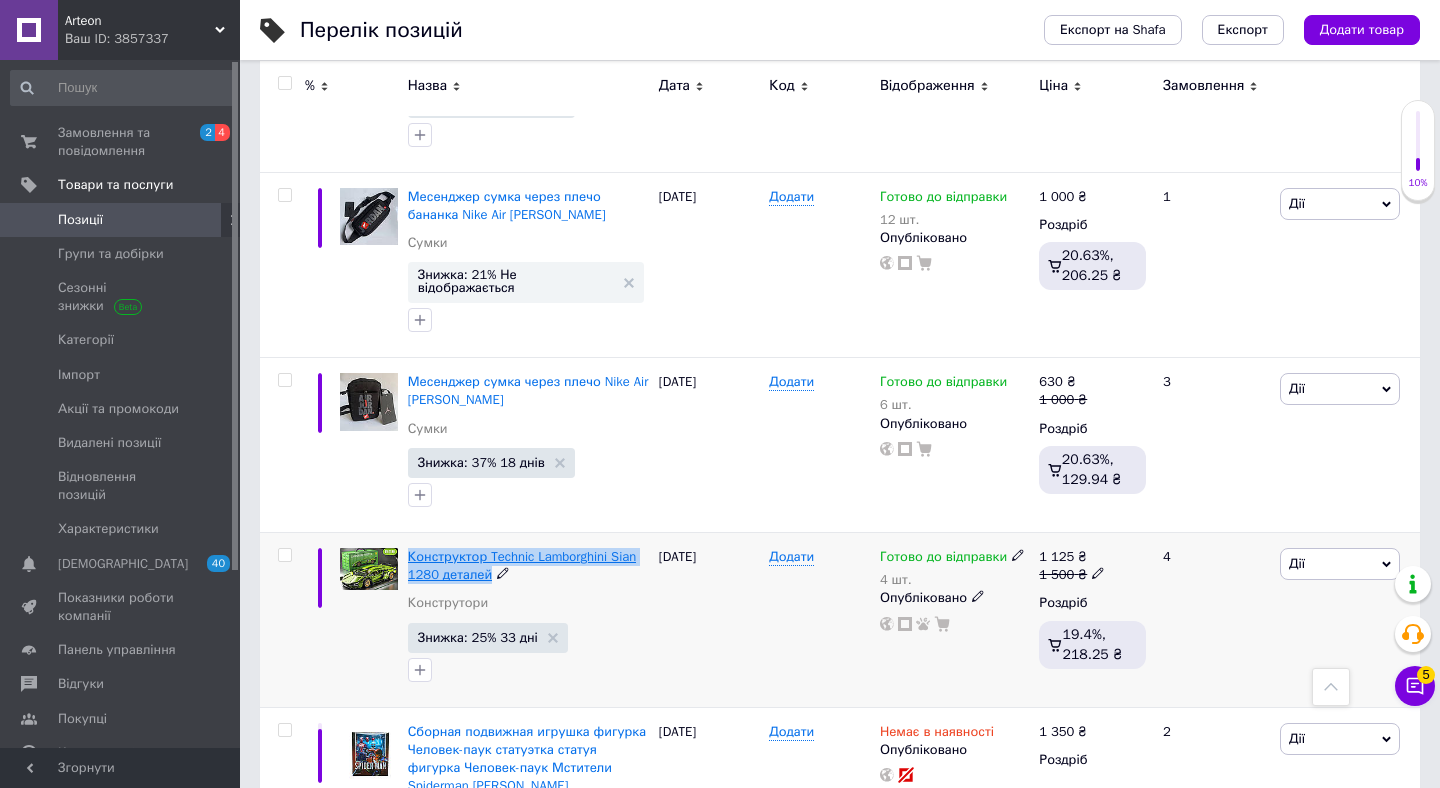 drag, startPoint x: 532, startPoint y: 550, endPoint x: 406, endPoint y: 531, distance: 127.424484 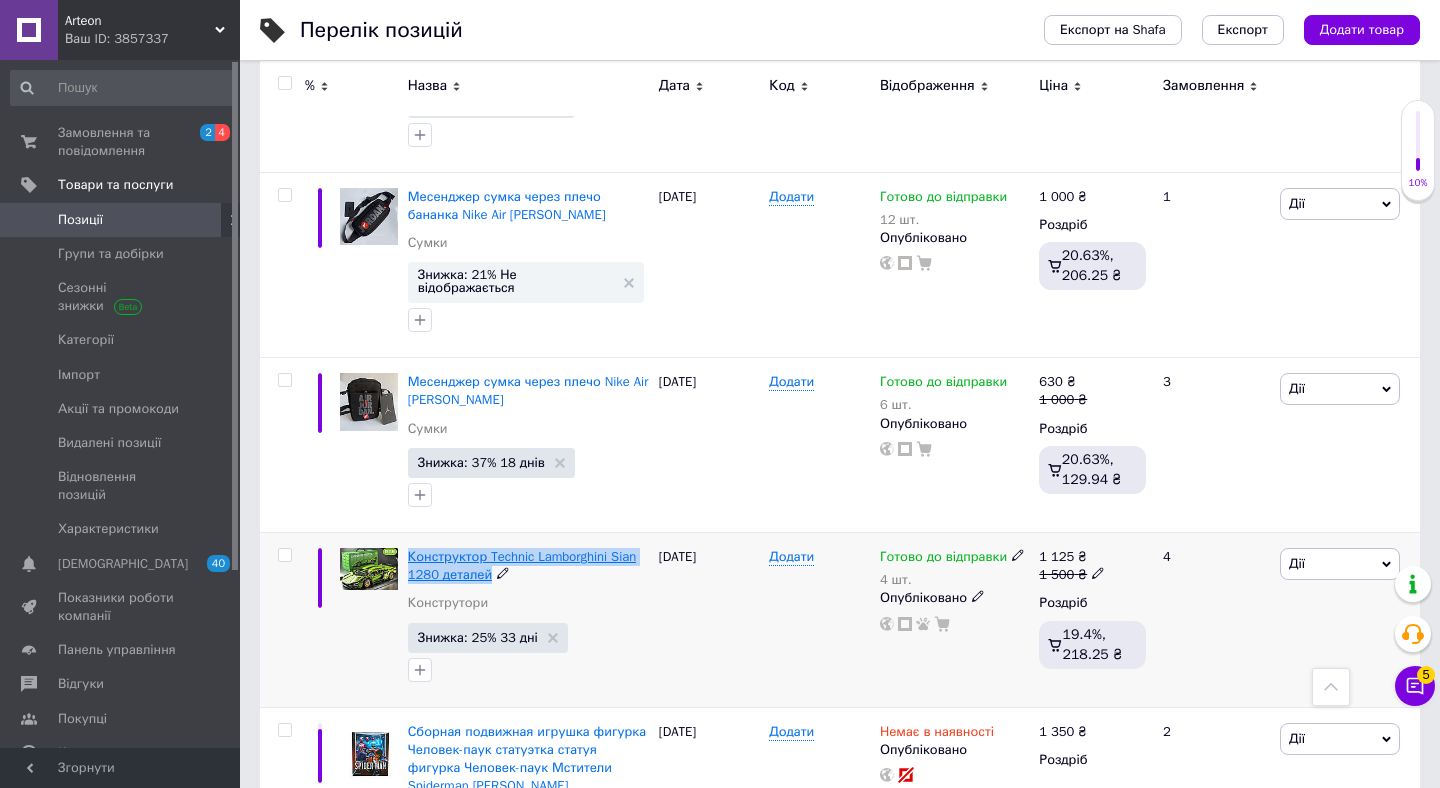 click on "Конструктор Technic Lamborghini Sian 1280 деталей" at bounding box center [528, 566] 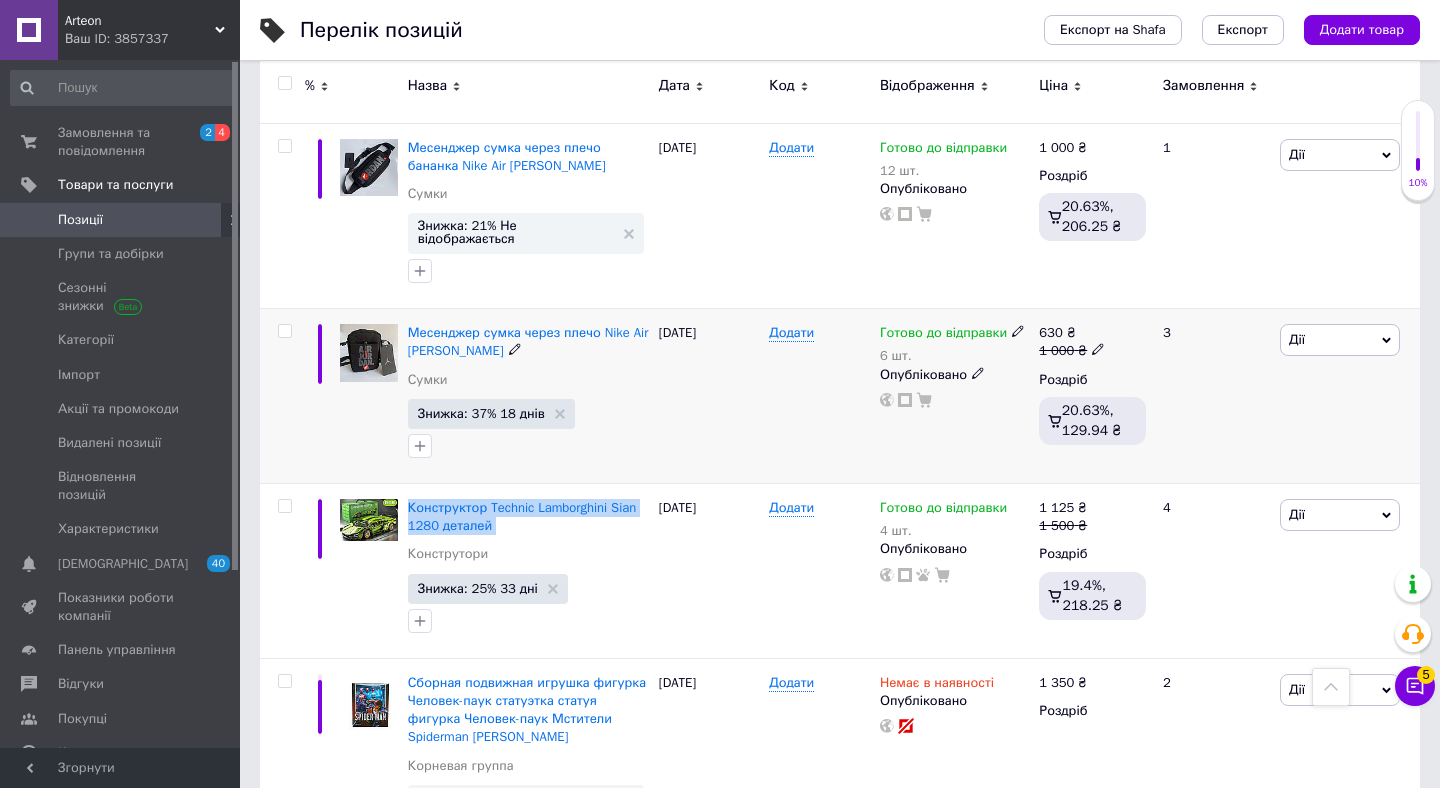 scroll, scrollTop: 4888, scrollLeft: 0, axis: vertical 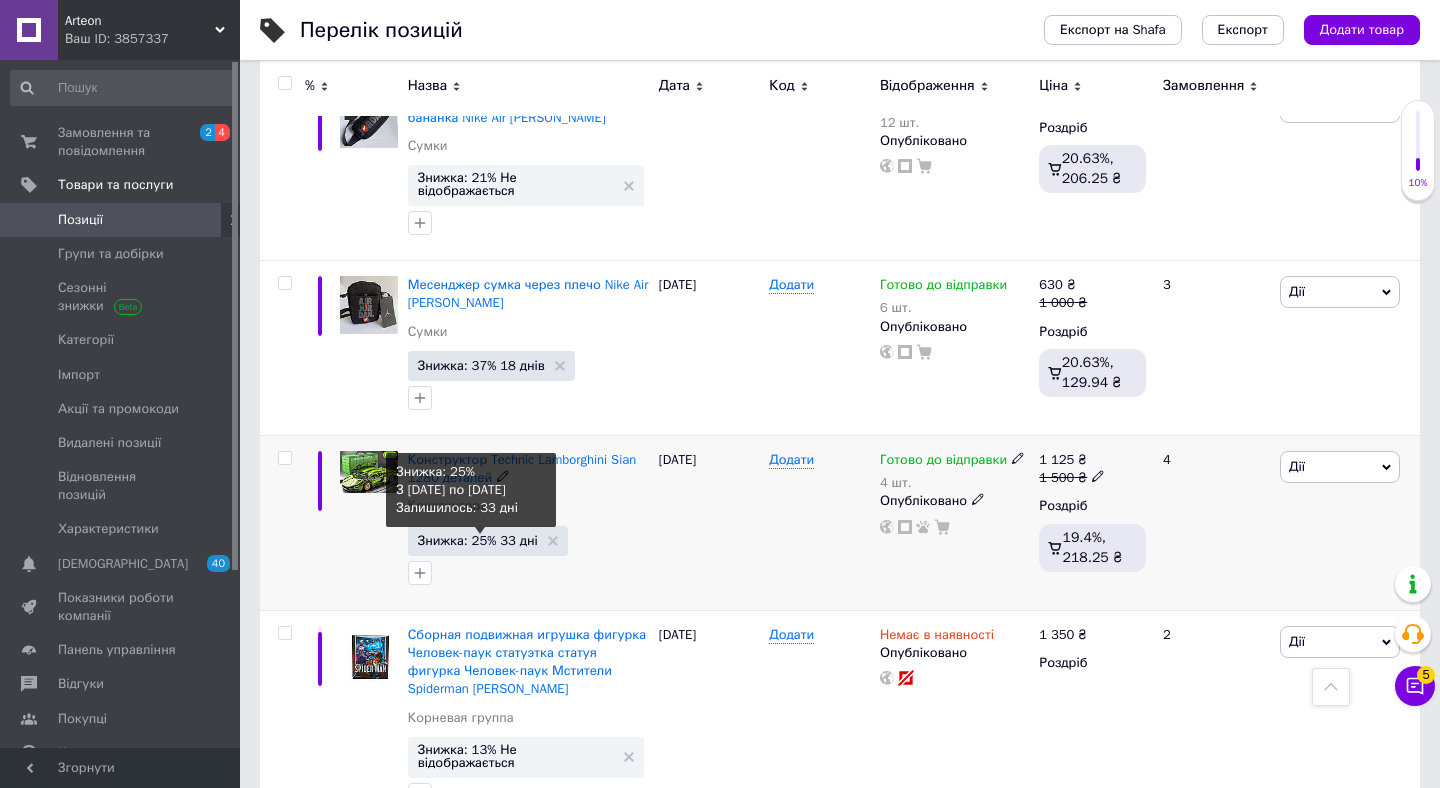 click on "Знижка: 25% 33 дні" at bounding box center (478, 540) 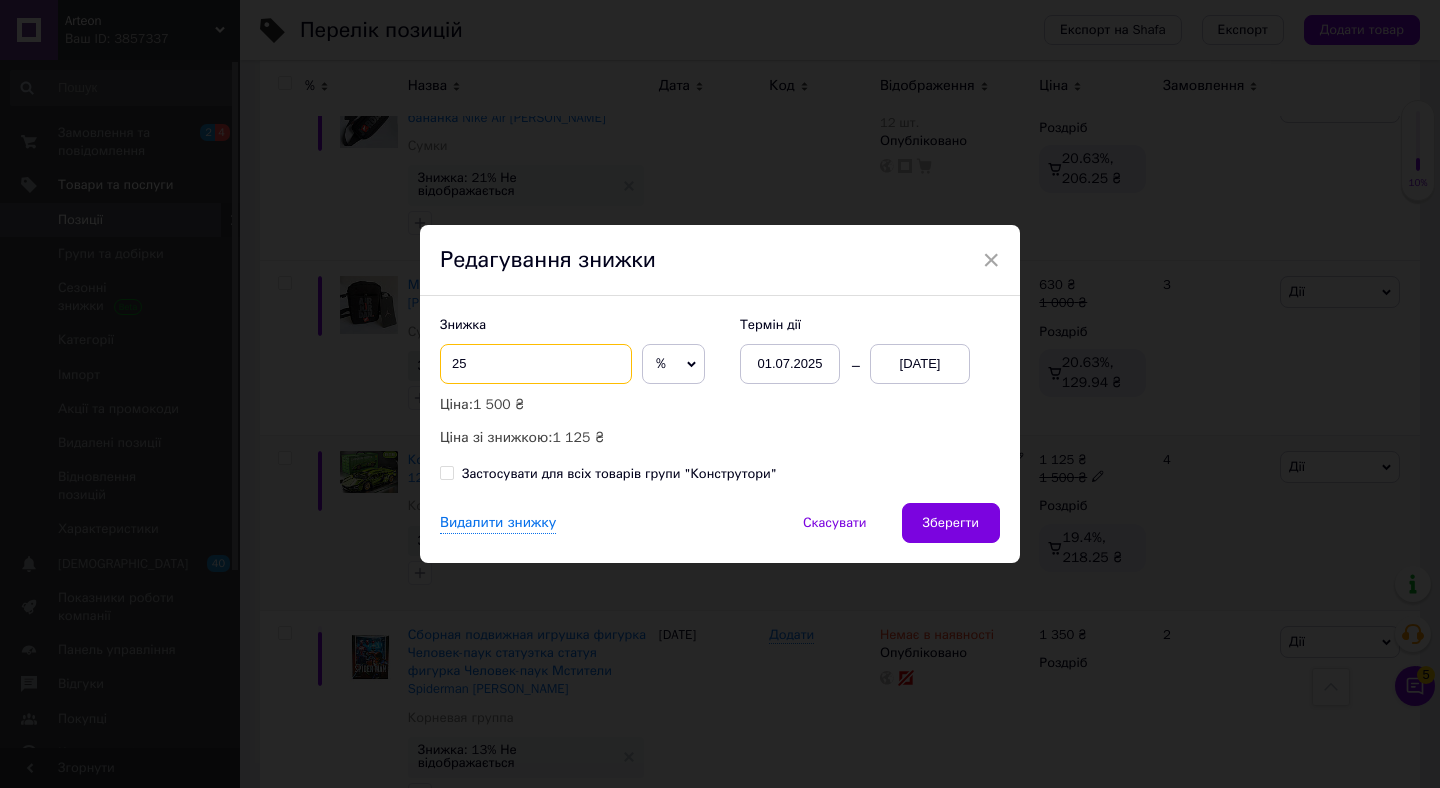click on "25" at bounding box center [536, 364] 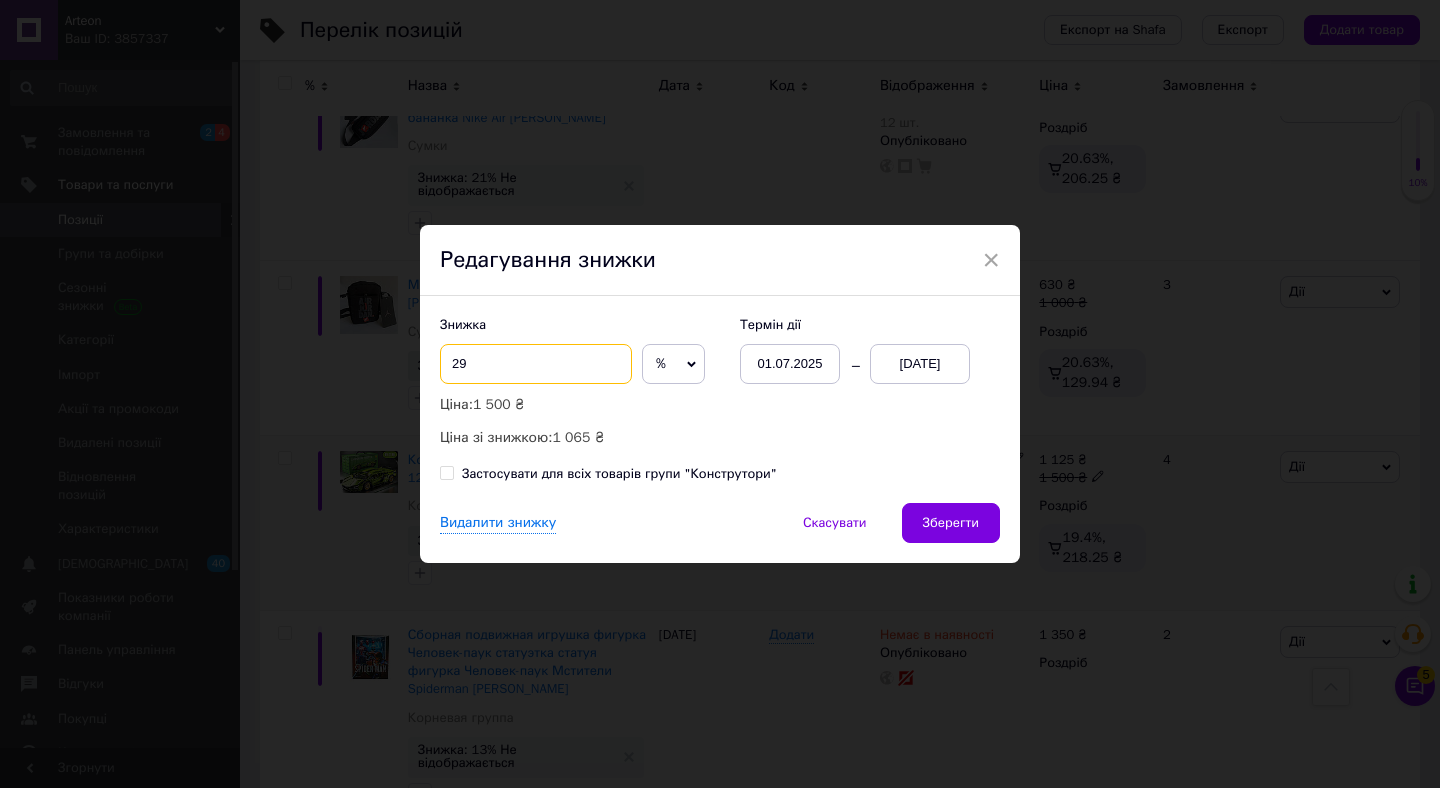 type on "2" 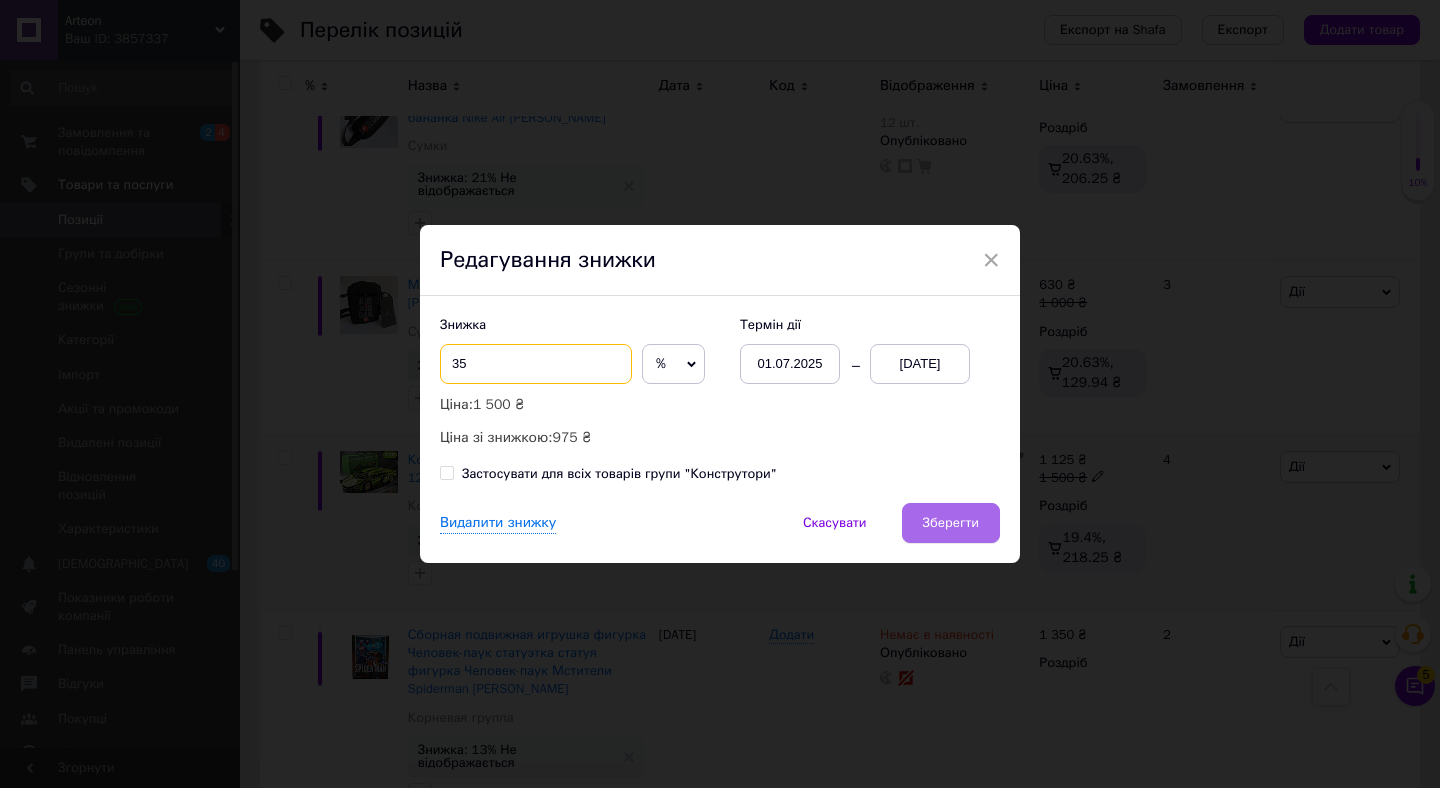type on "35" 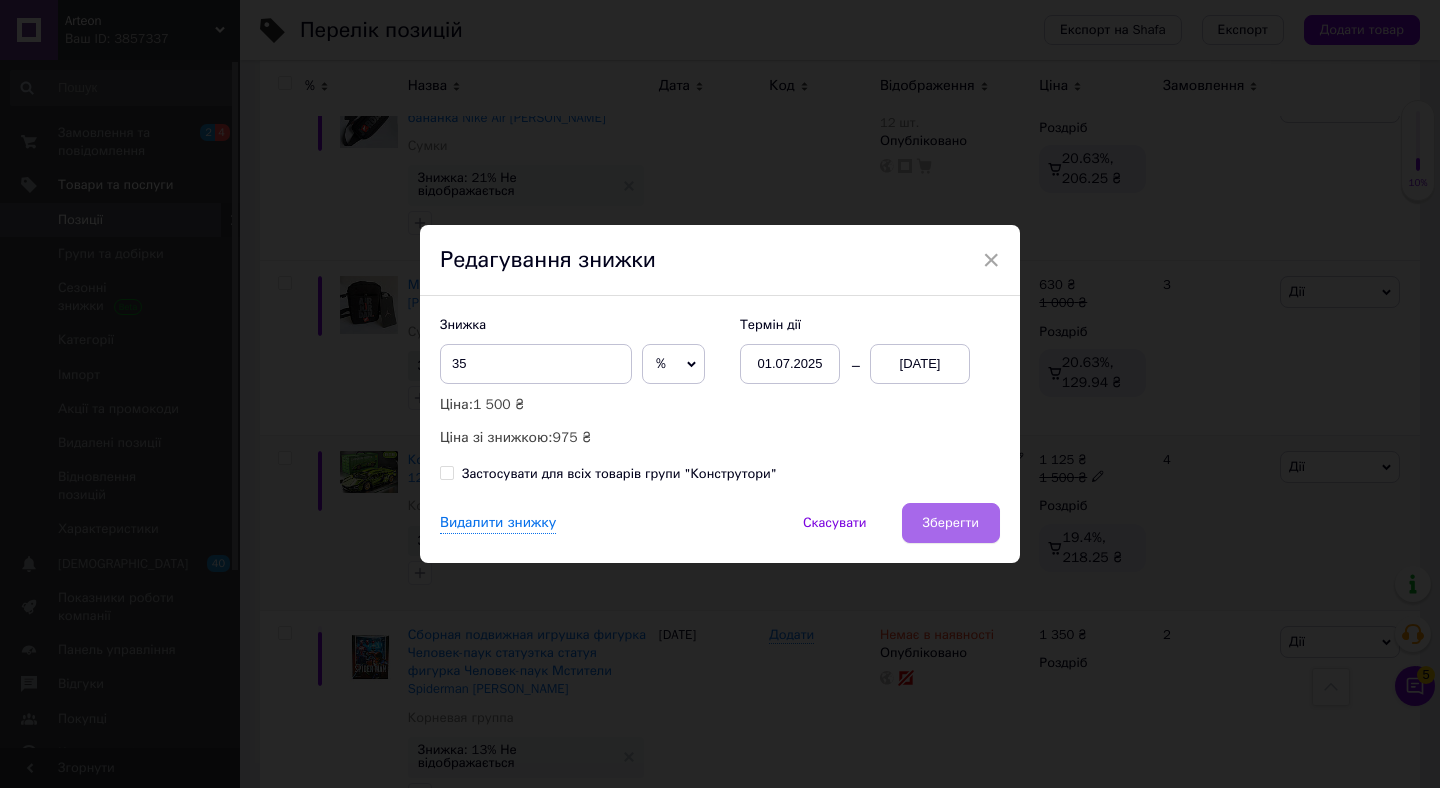 click on "Зберегти" at bounding box center (951, 523) 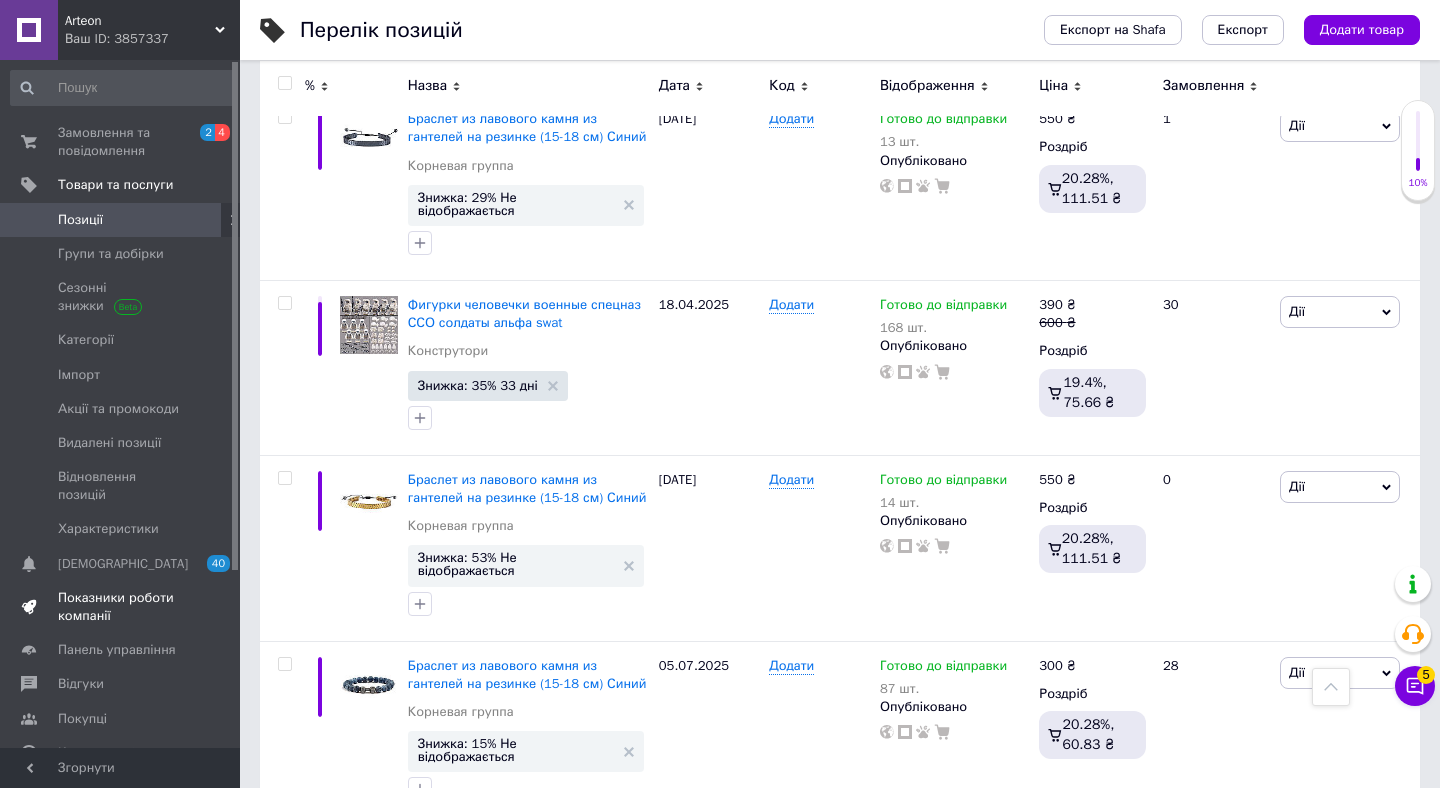 scroll, scrollTop: 11433, scrollLeft: 0, axis: vertical 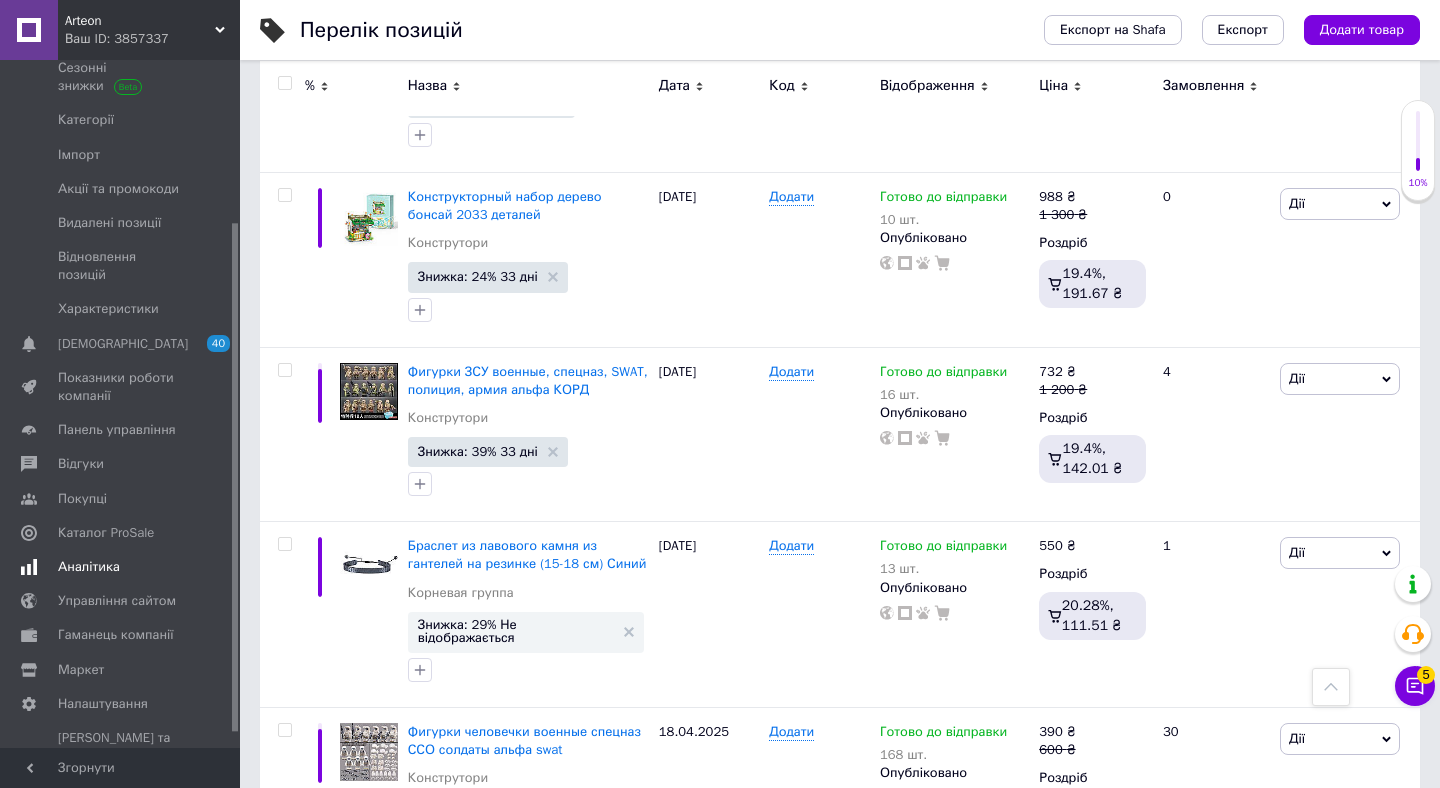 click on "Аналітика" at bounding box center [121, 567] 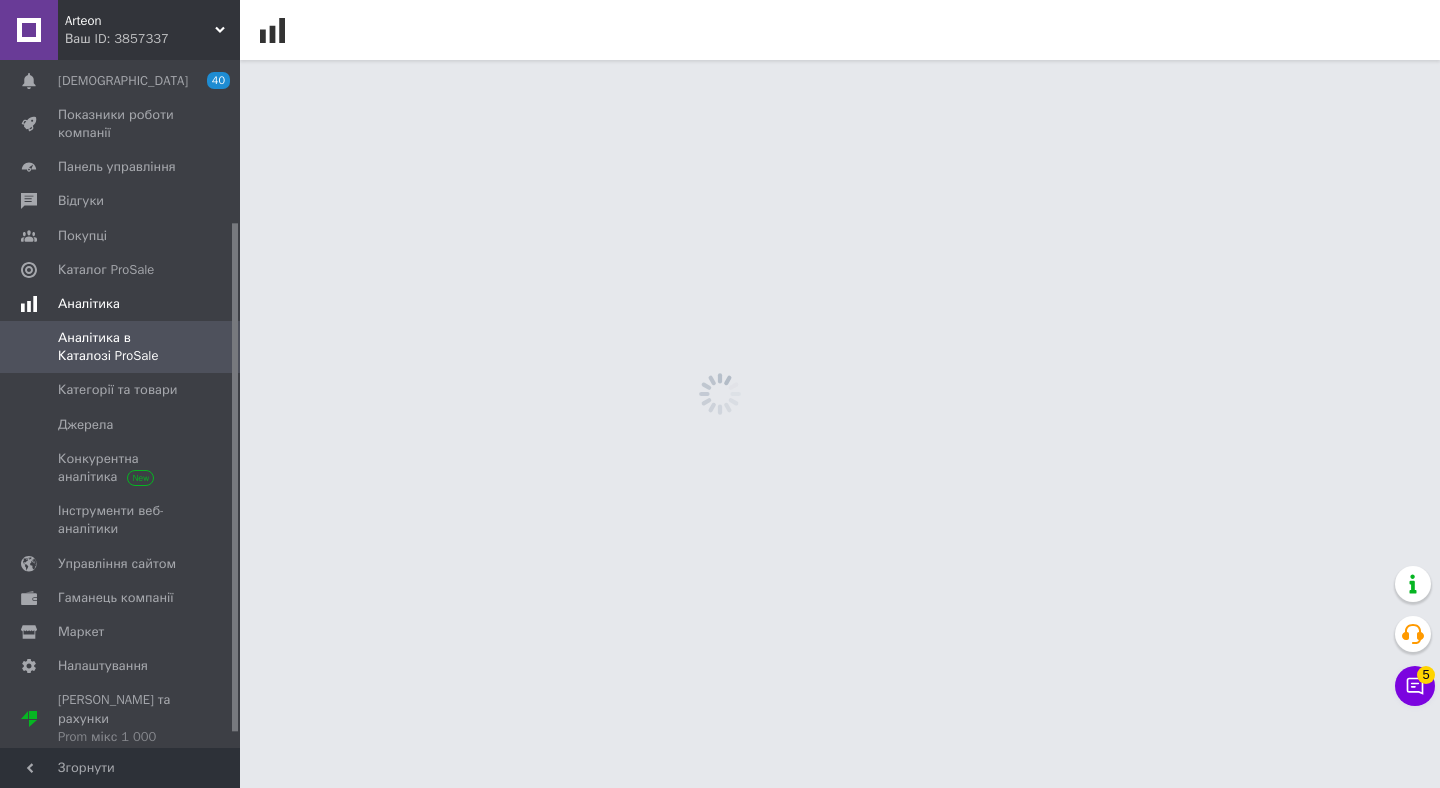 scroll, scrollTop: 0, scrollLeft: 0, axis: both 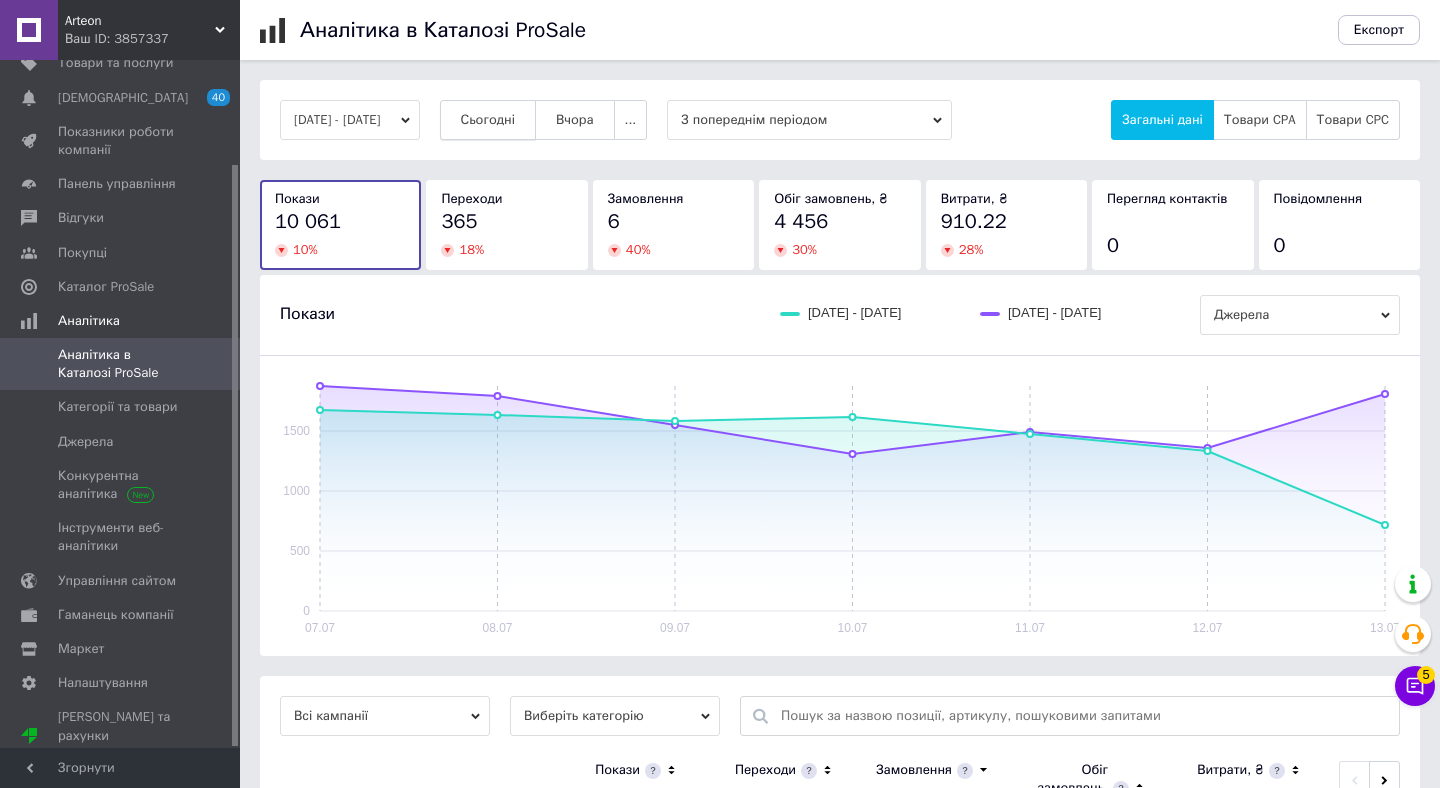 click on "Сьогодні" at bounding box center [488, 120] 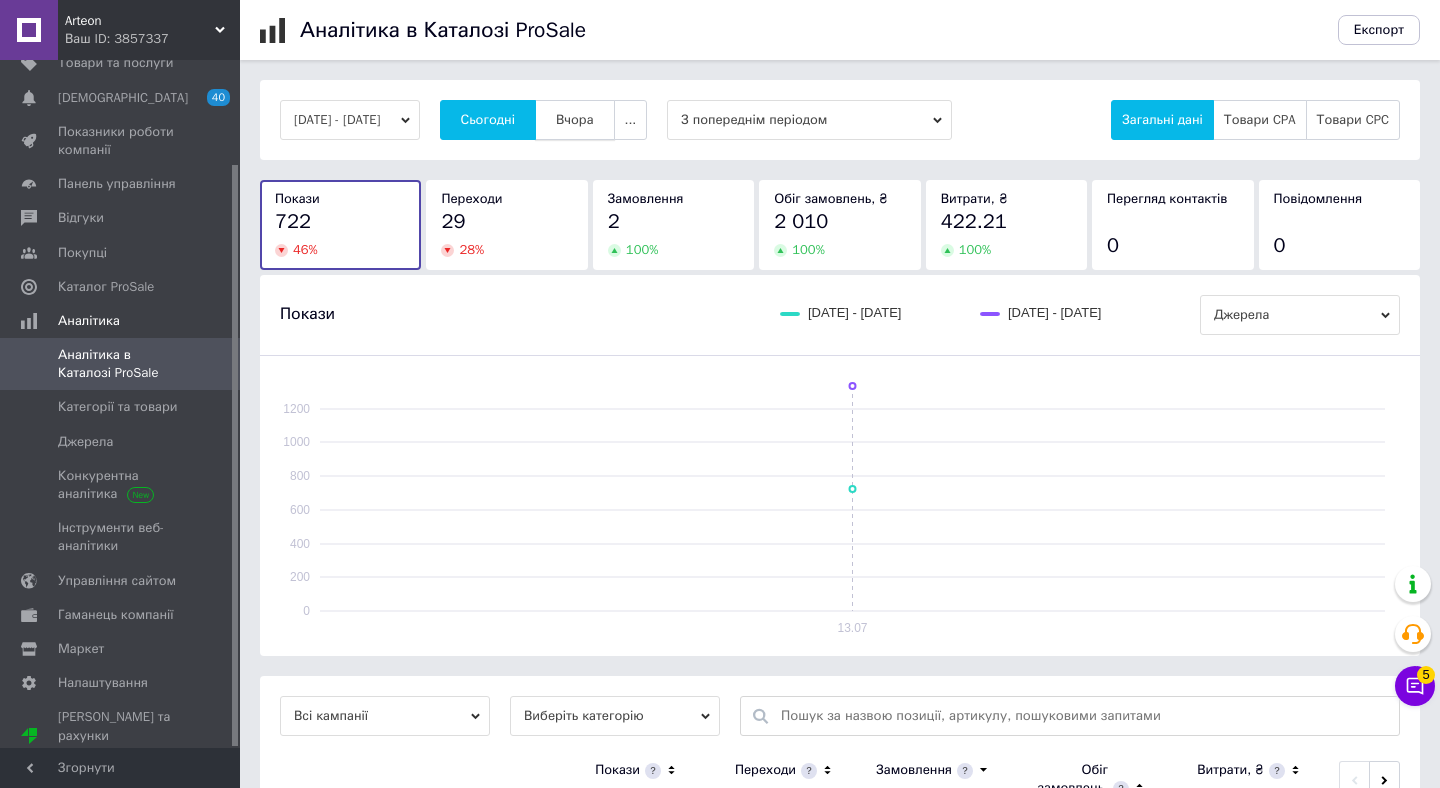 click on "Вчора" at bounding box center [575, 120] 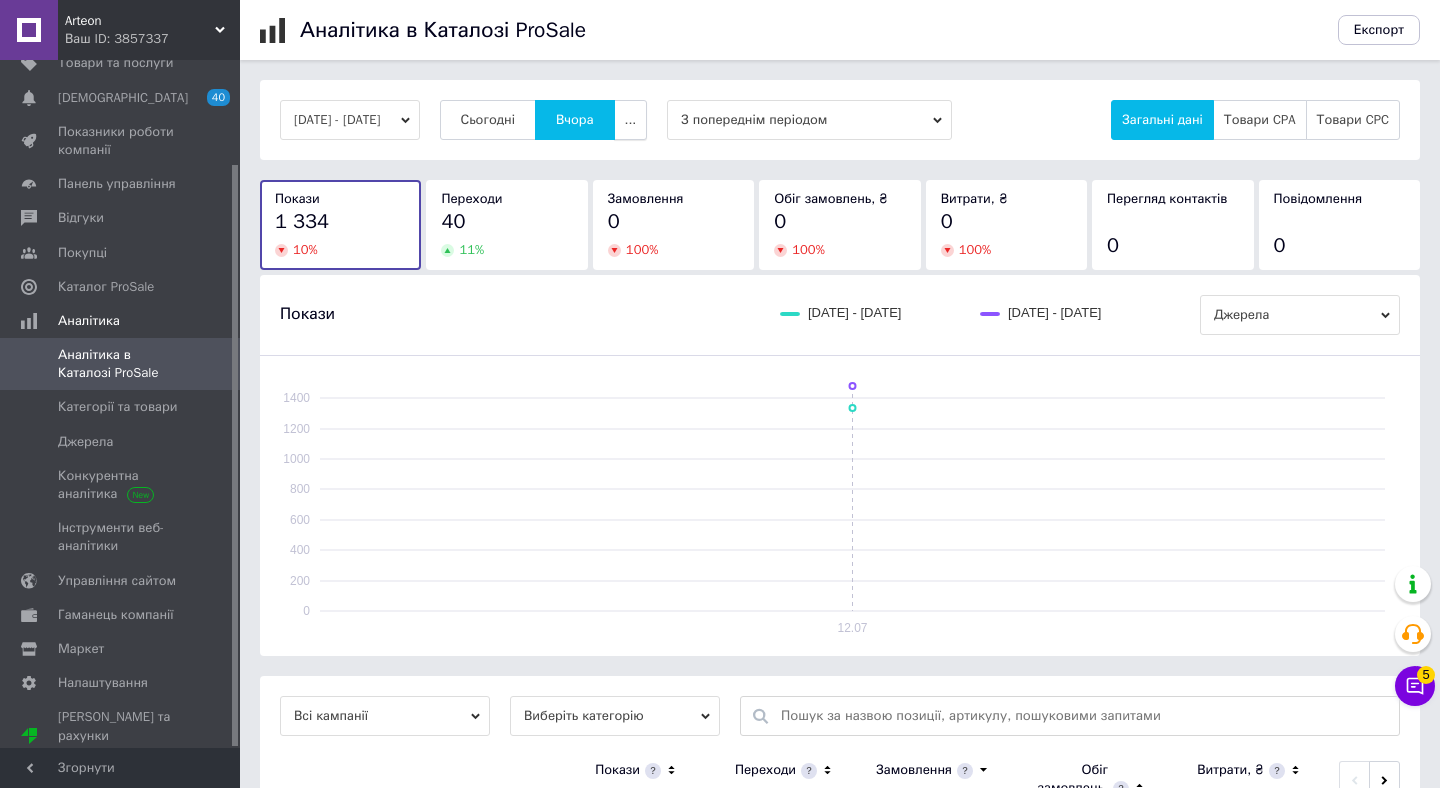 click on "..." at bounding box center (631, 120) 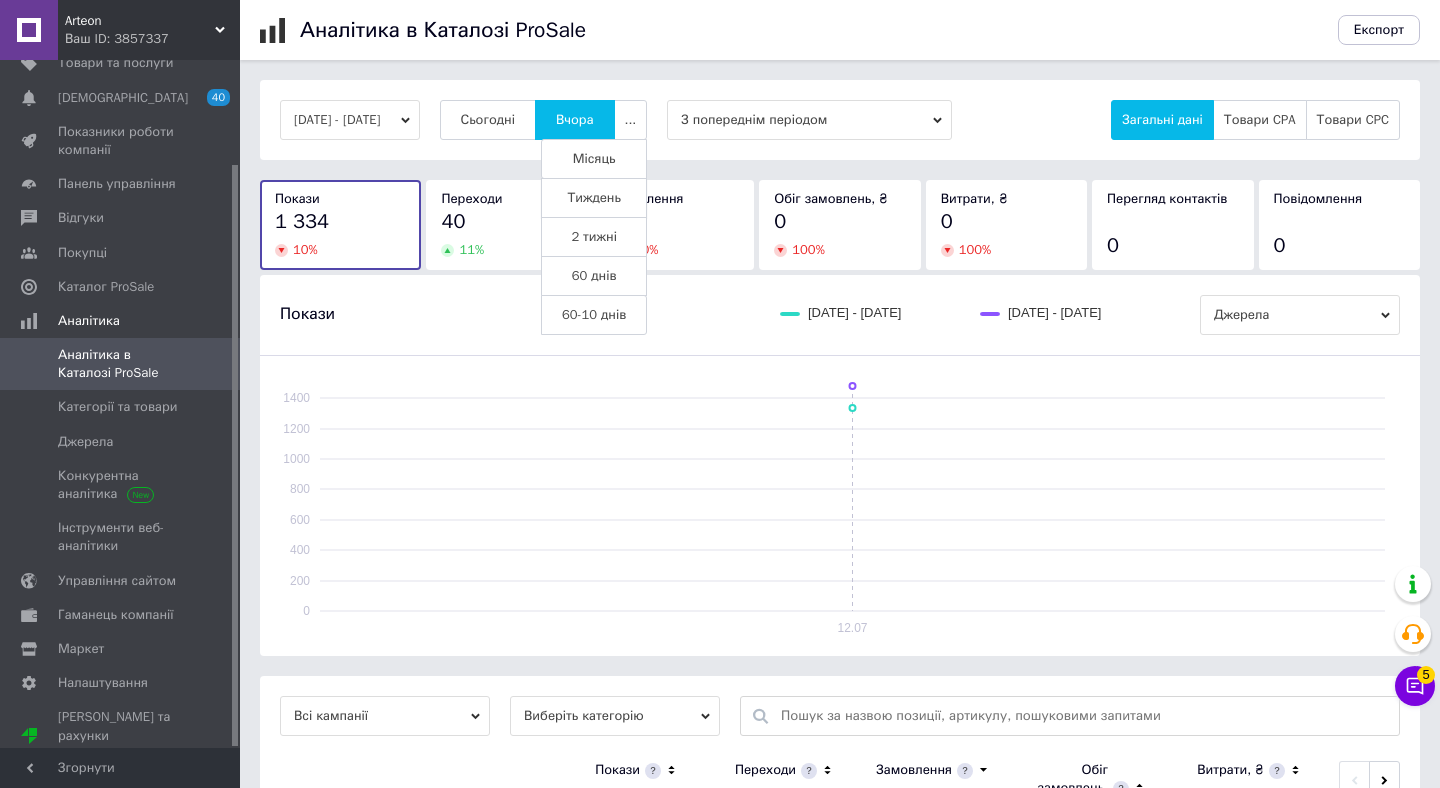 click on "Тиждень" at bounding box center [594, 198] 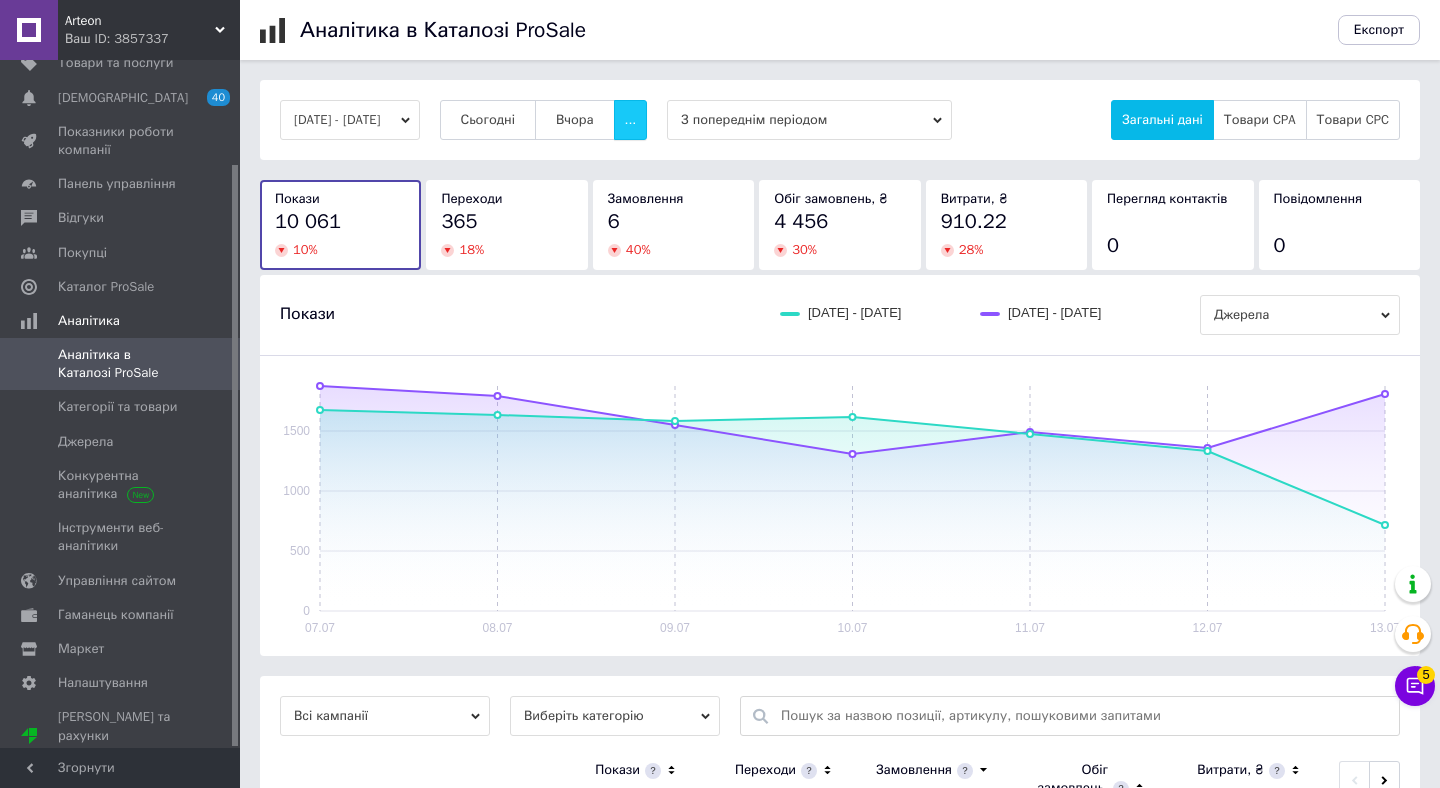 click on "..." at bounding box center [631, 120] 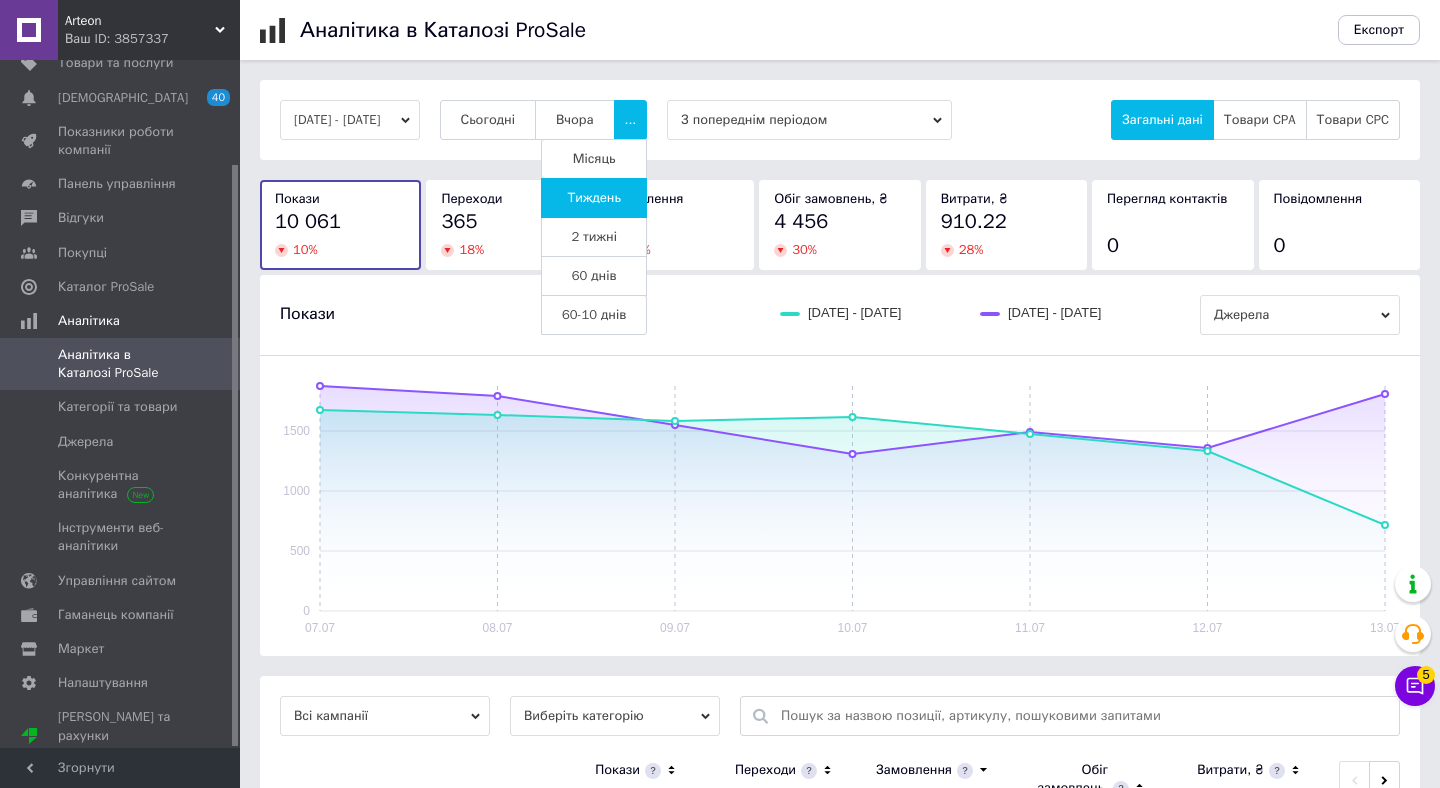 click on "2 тижні" at bounding box center [594, 237] 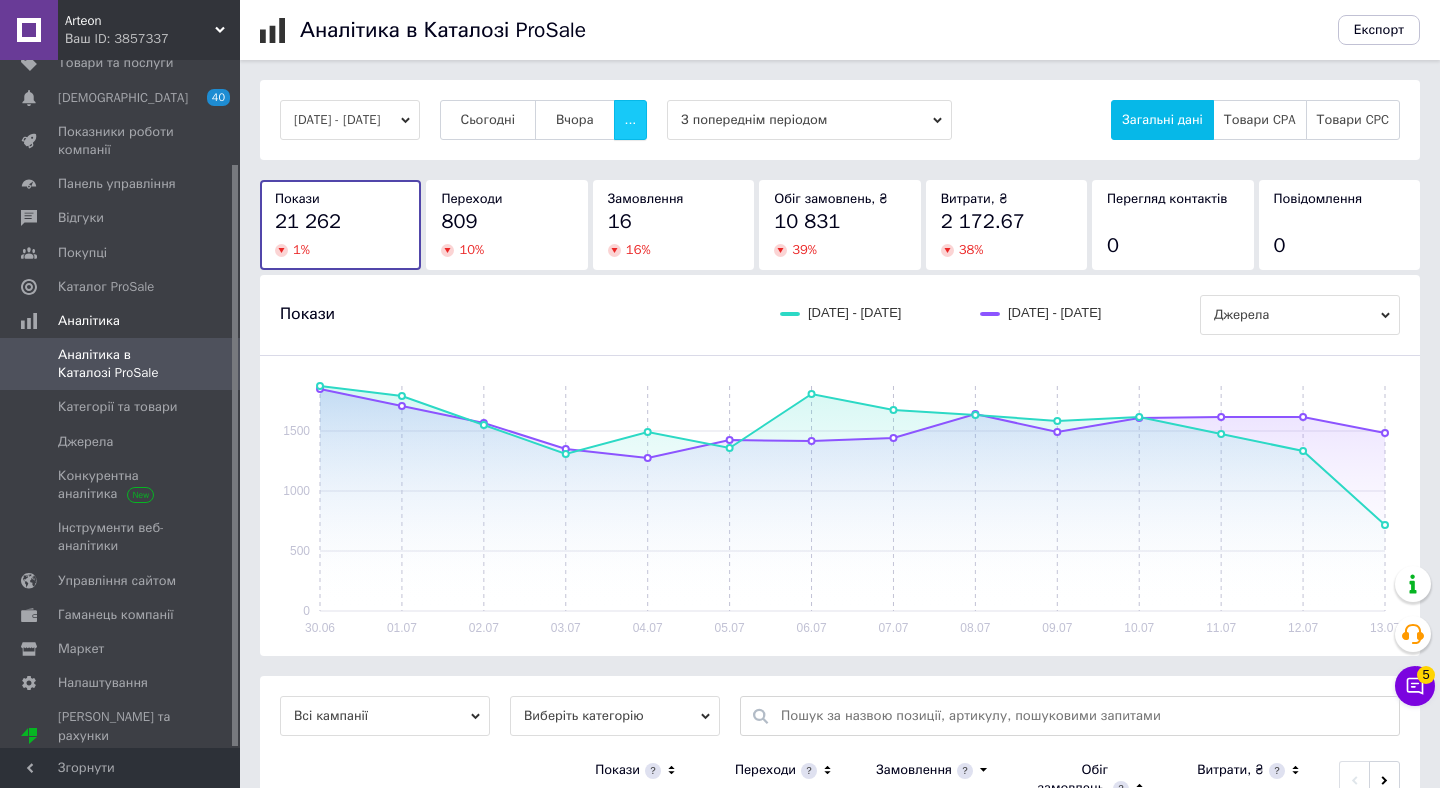 click on "..." at bounding box center [631, 120] 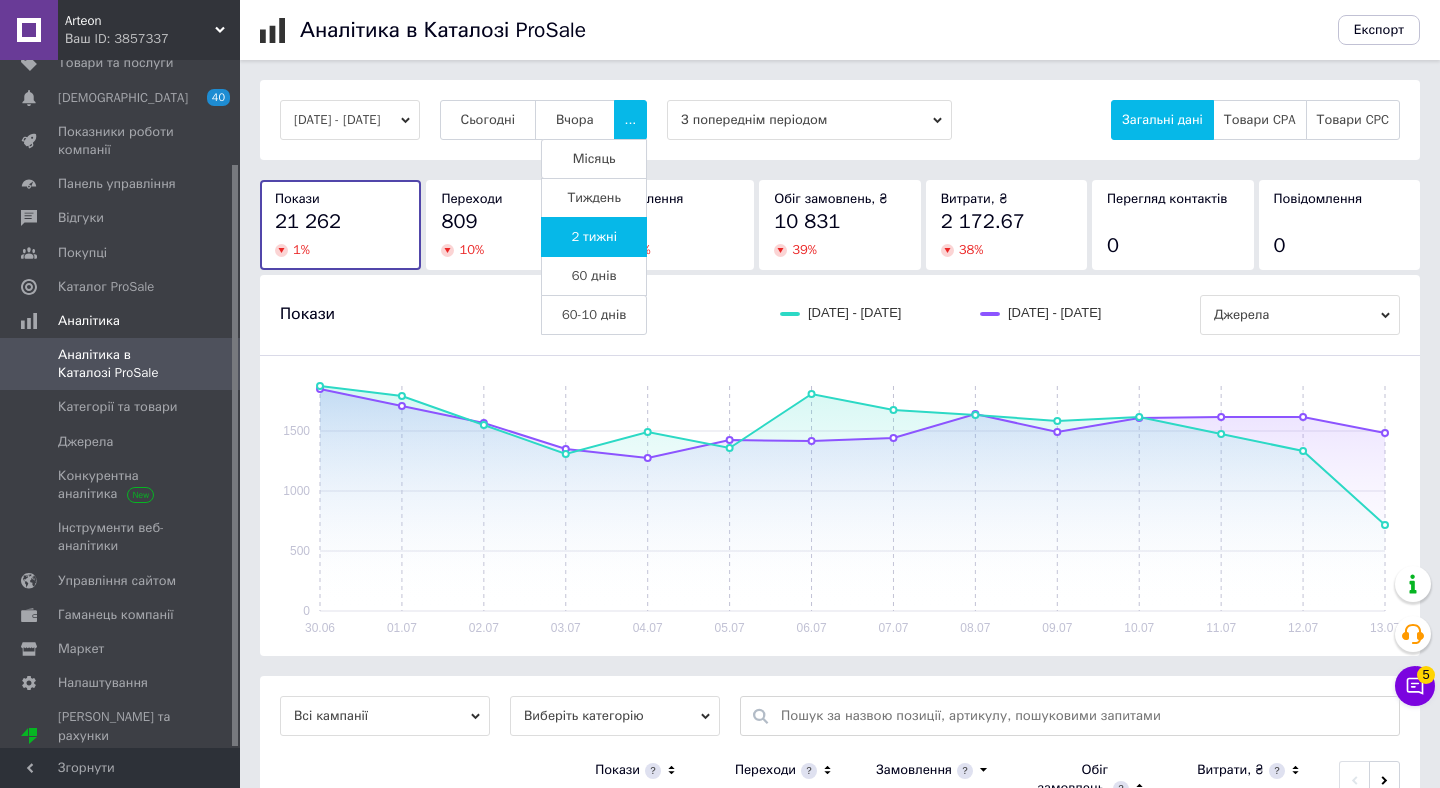 click on "Місяць" at bounding box center (594, 159) 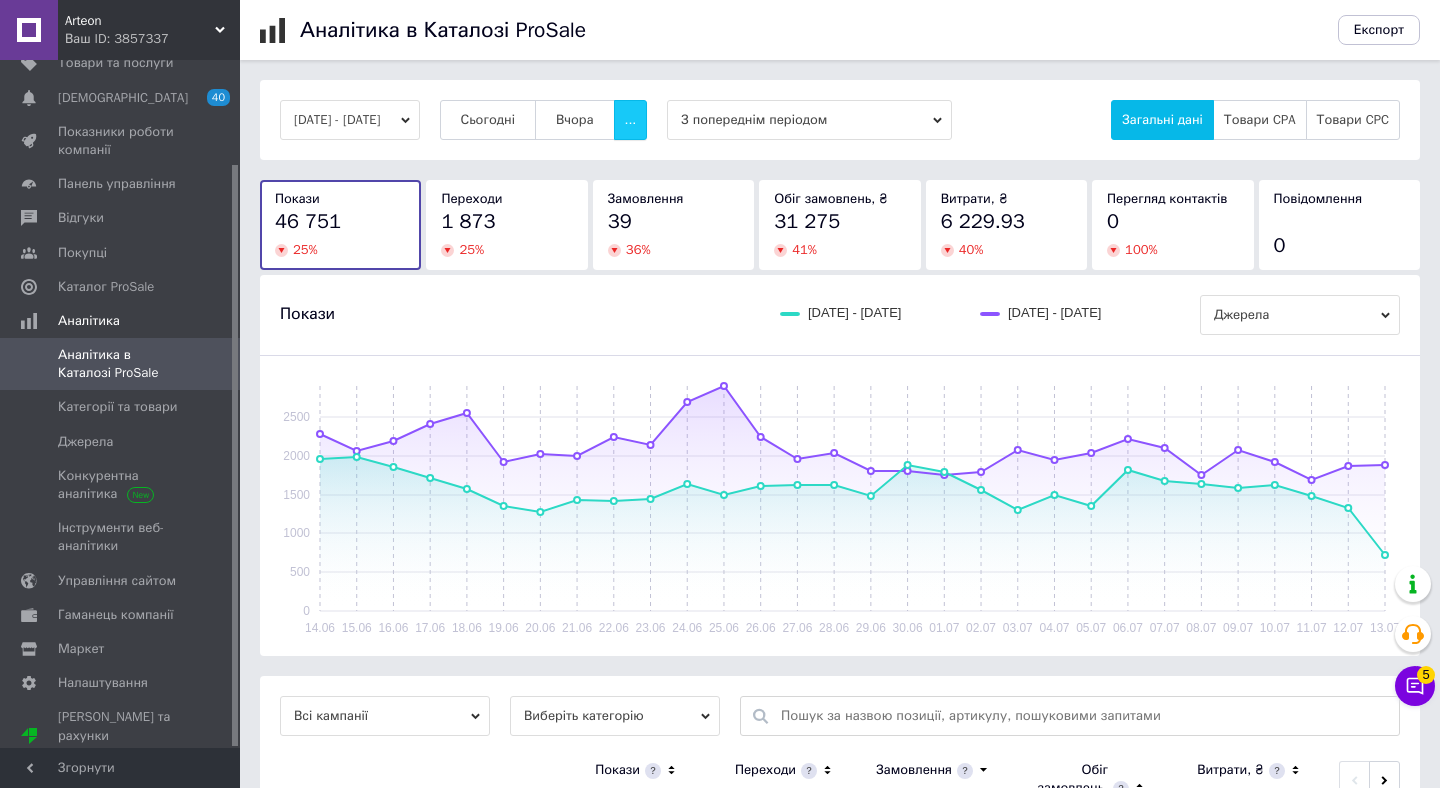 click on "..." at bounding box center [631, 120] 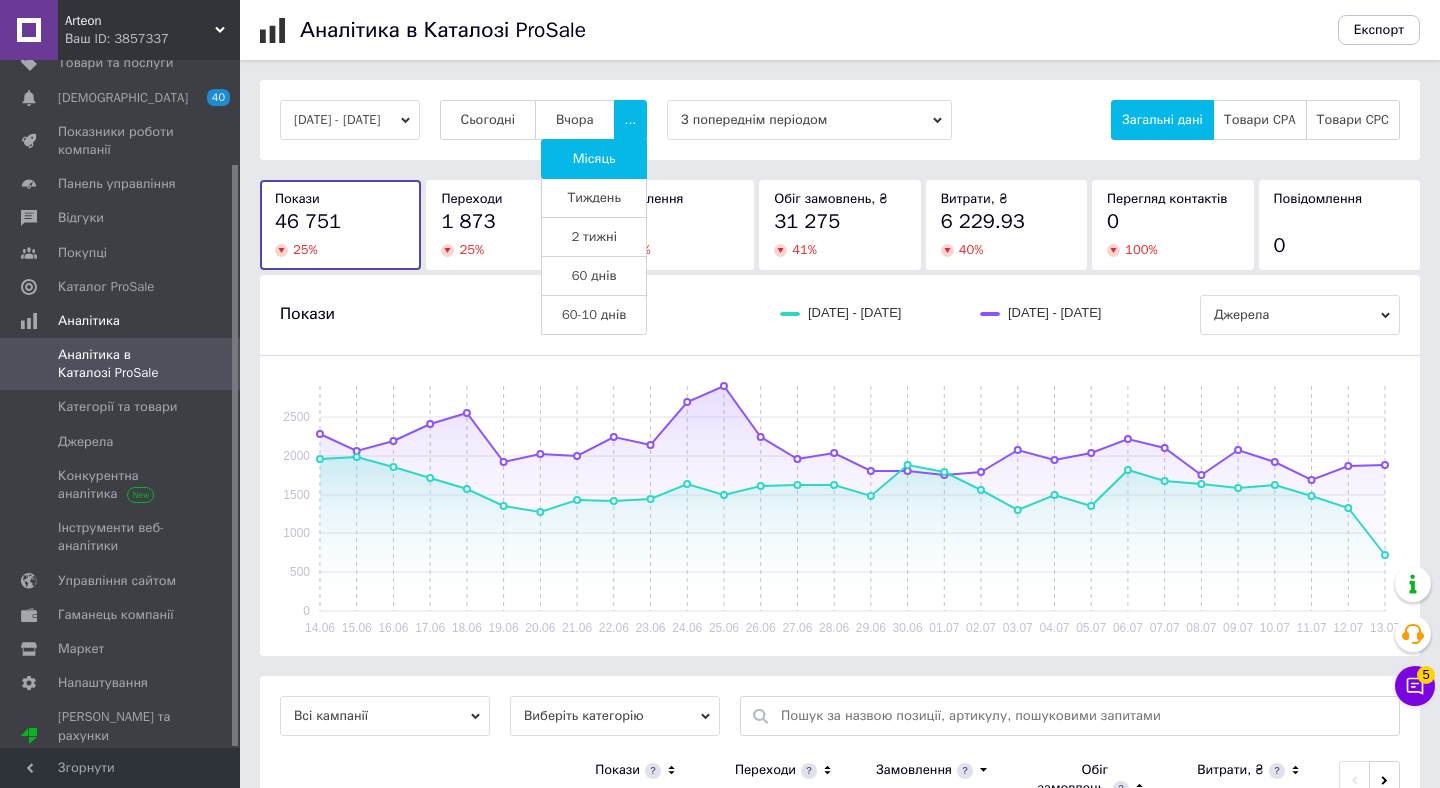 click on "Тиждень" at bounding box center [594, 198] 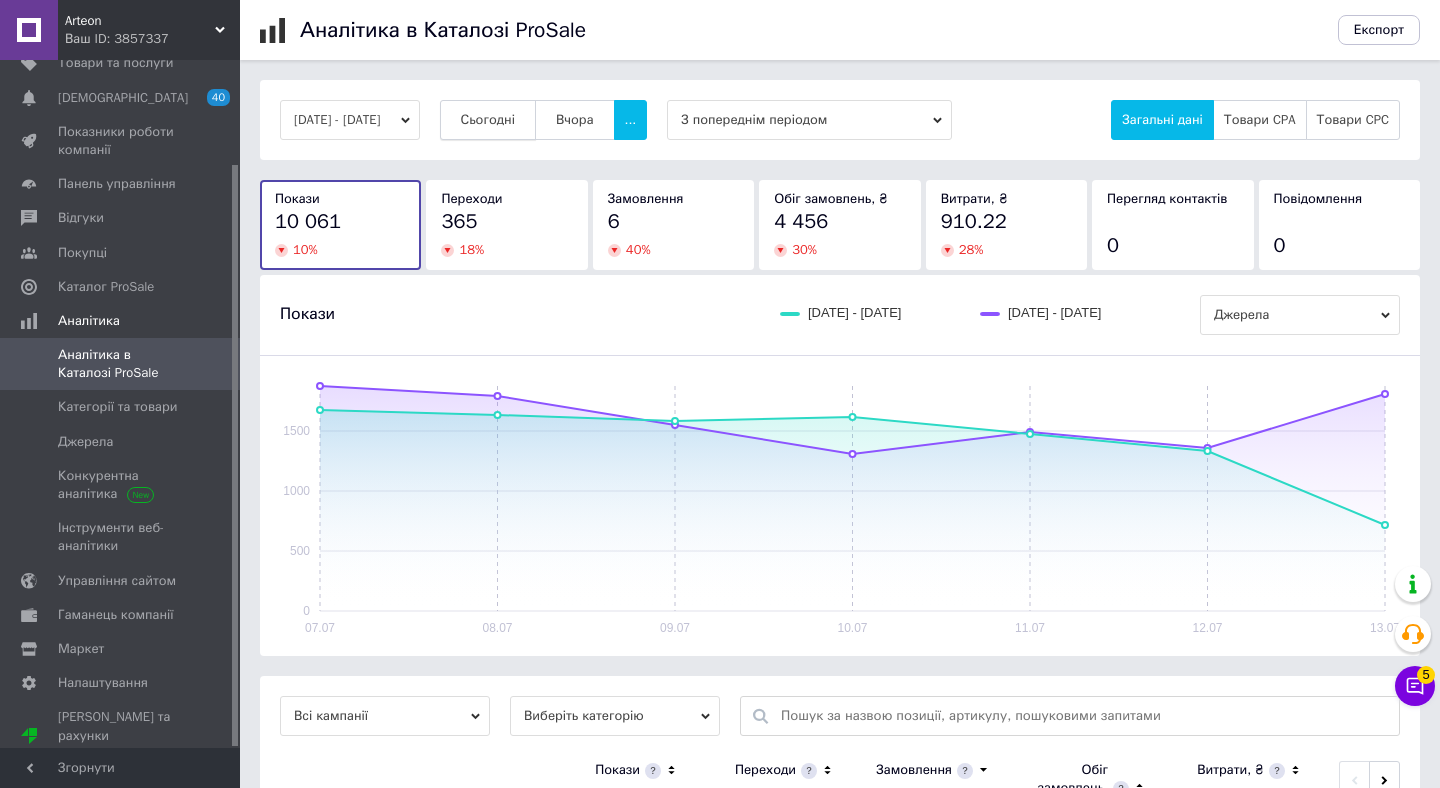 scroll, scrollTop: -1, scrollLeft: 0, axis: vertical 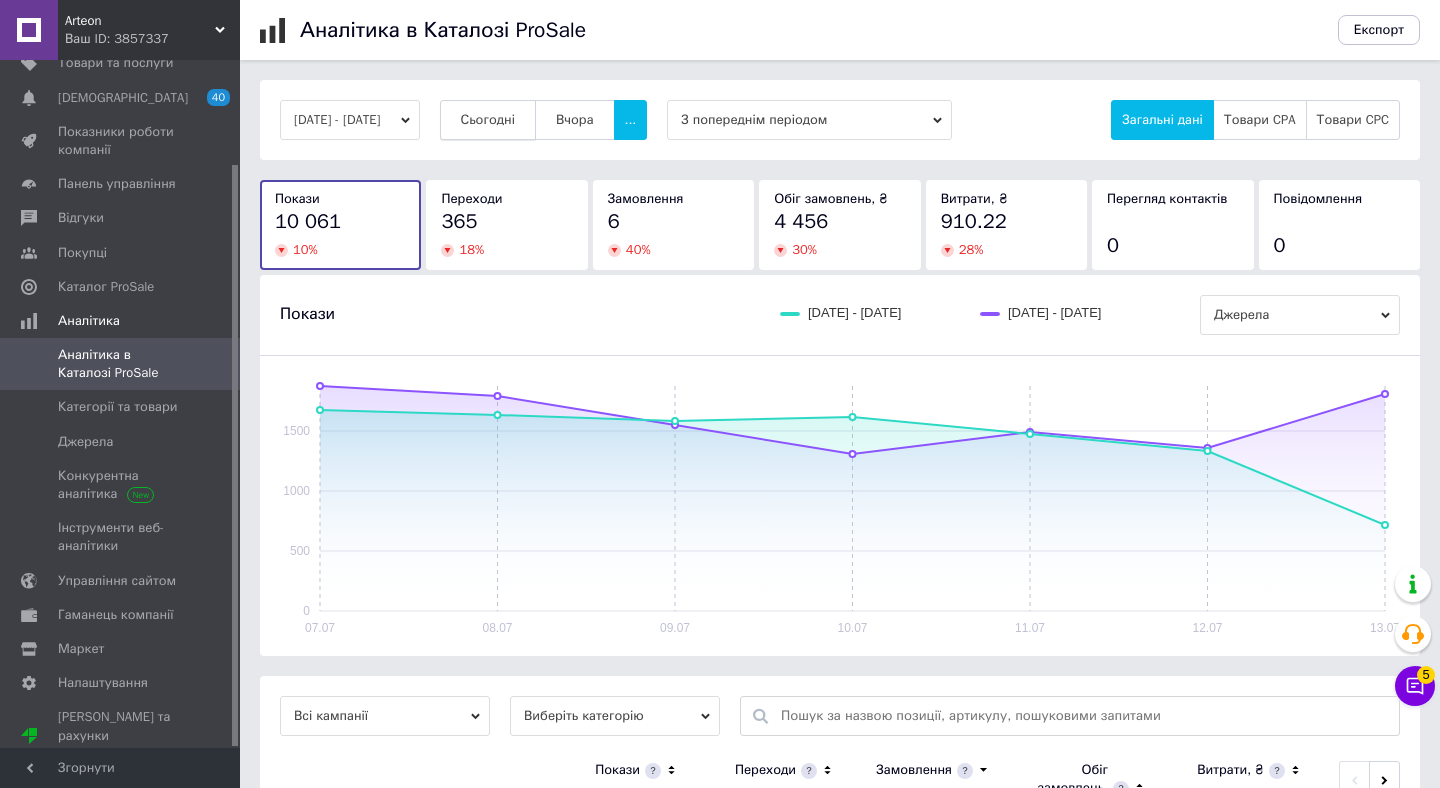 click on "Сьогодні" at bounding box center [488, 120] 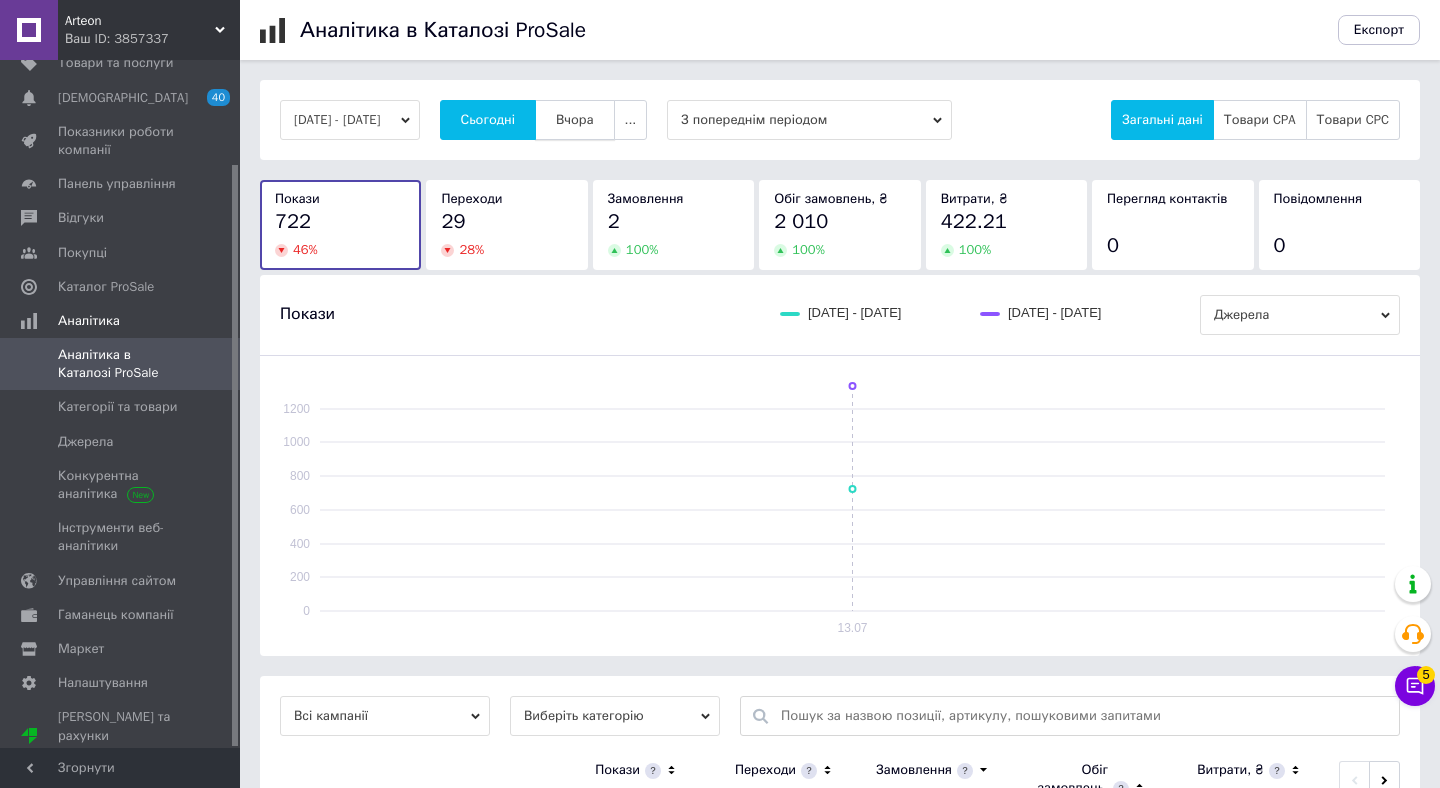 click on "Вчора" at bounding box center [575, 120] 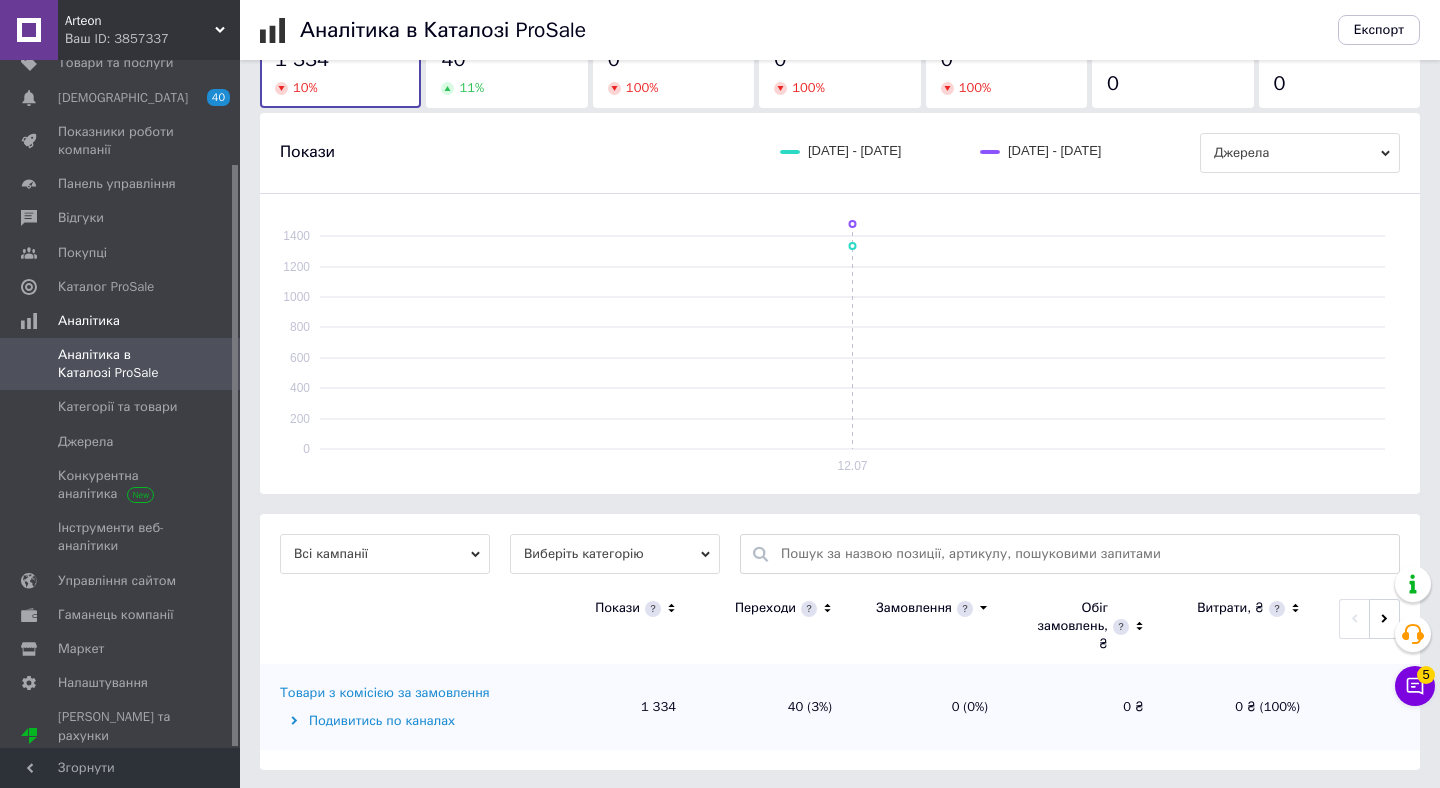click on "Товари з комісією за замовлення" at bounding box center (385, 693) 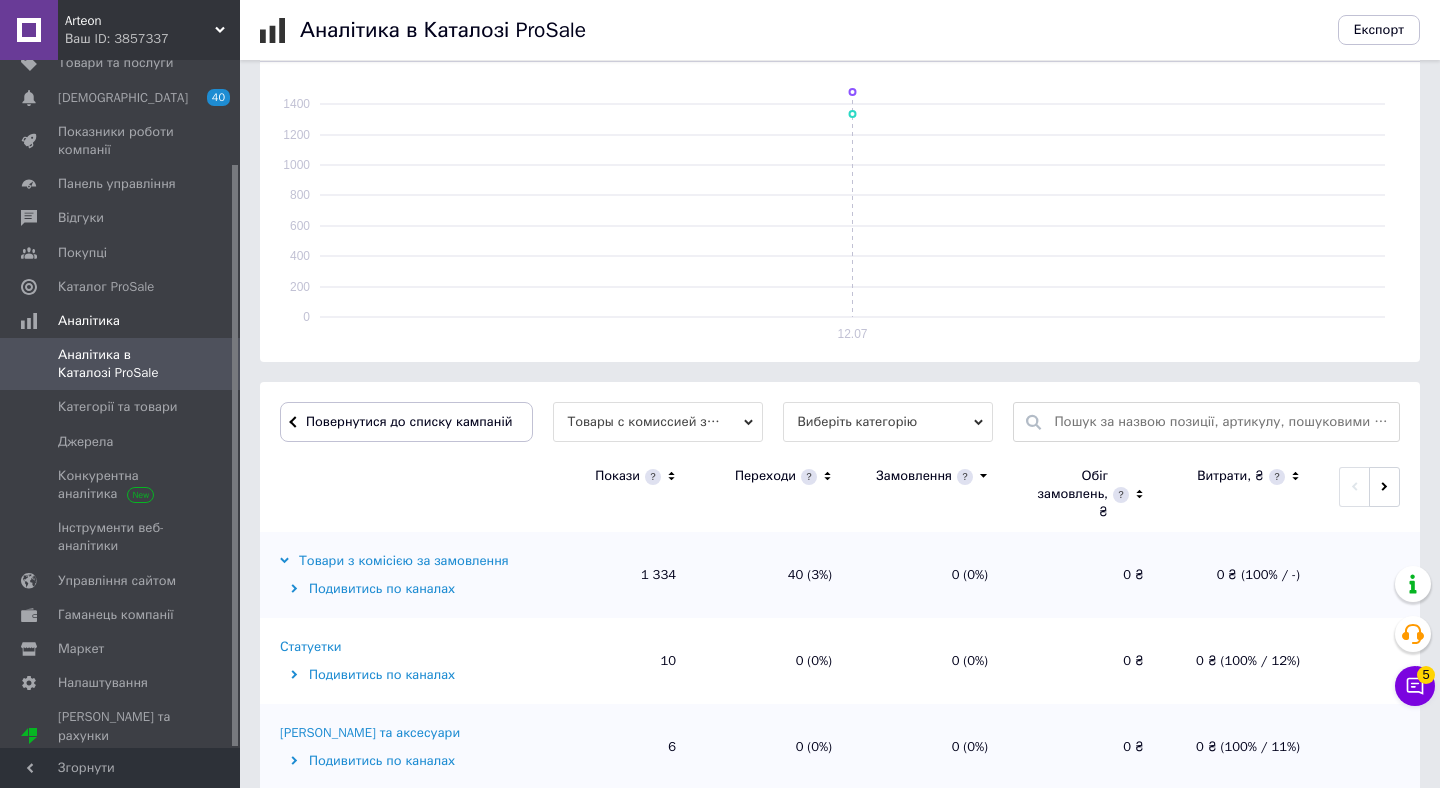 scroll, scrollTop: 599, scrollLeft: 0, axis: vertical 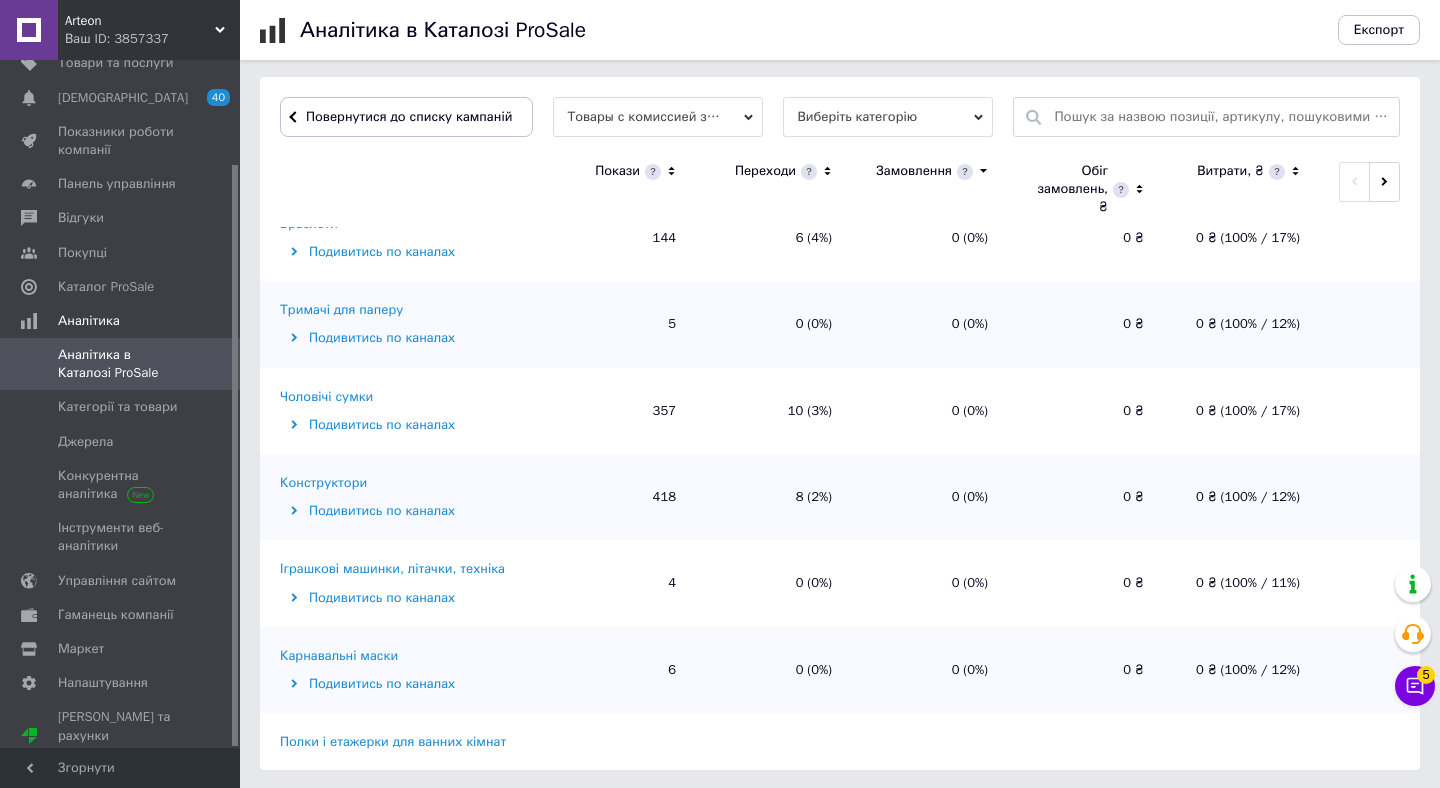 click on "Конструктори" at bounding box center [323, 483] 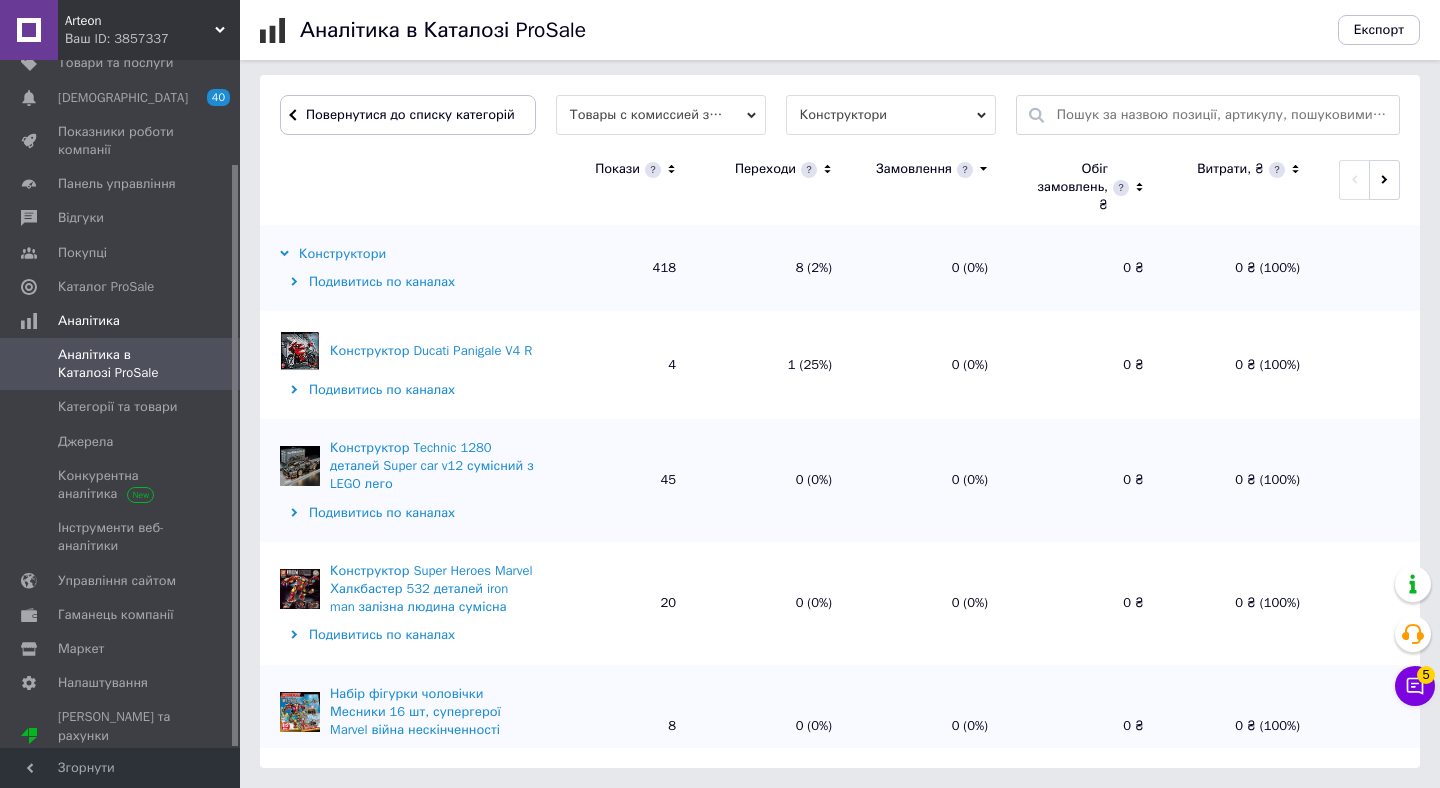 scroll, scrollTop: 605, scrollLeft: 0, axis: vertical 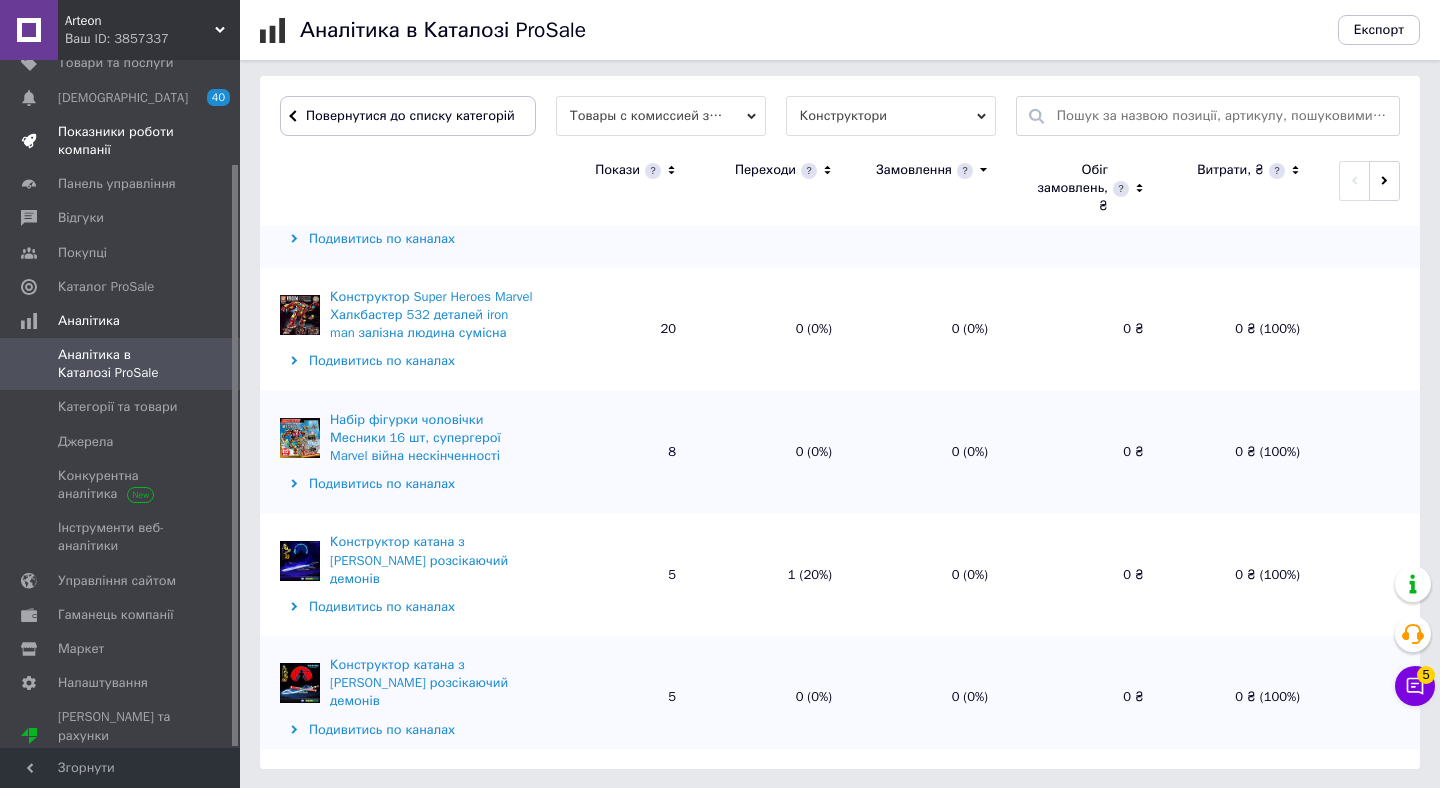 click on "Показники роботи компанії" at bounding box center [121, 141] 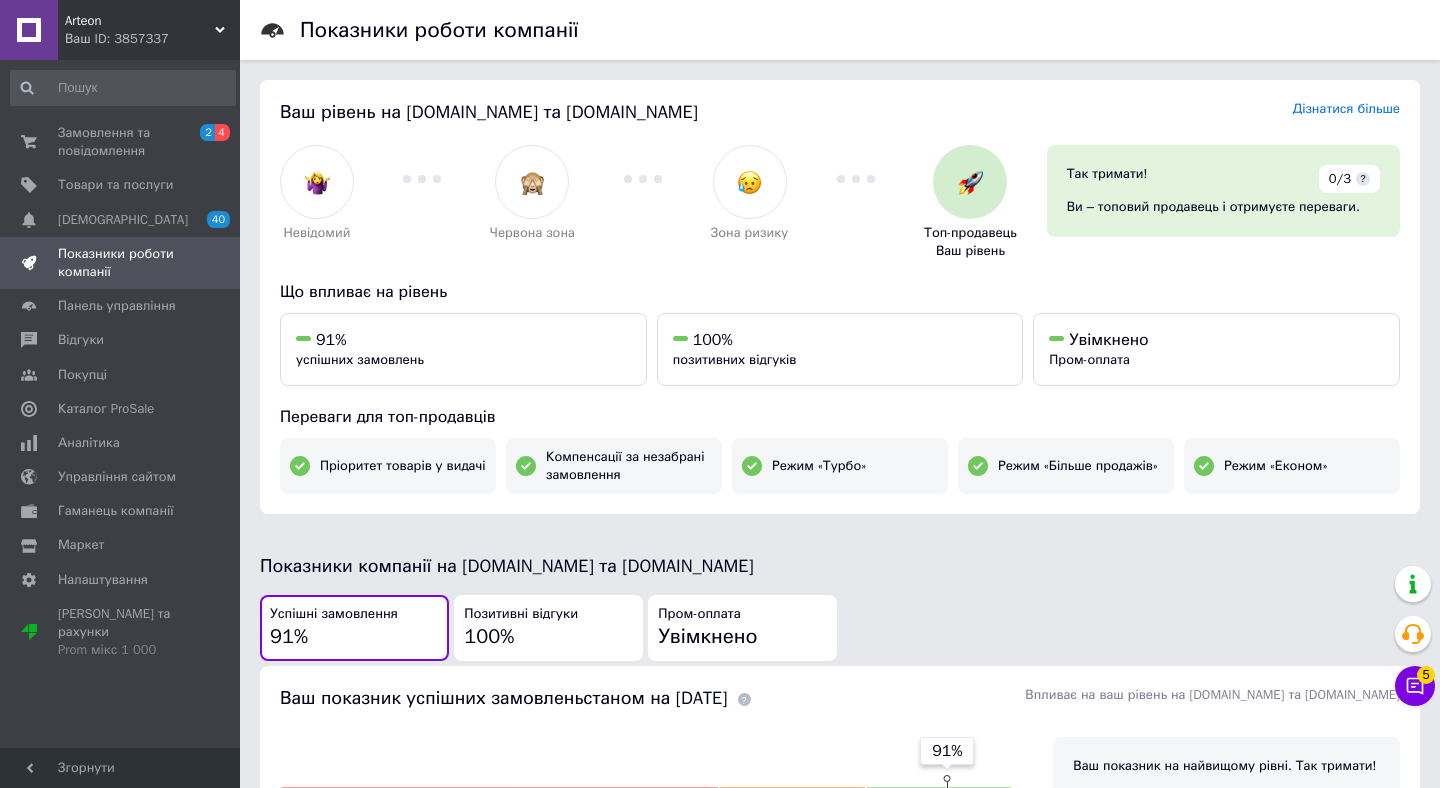 scroll, scrollTop: 0, scrollLeft: 0, axis: both 